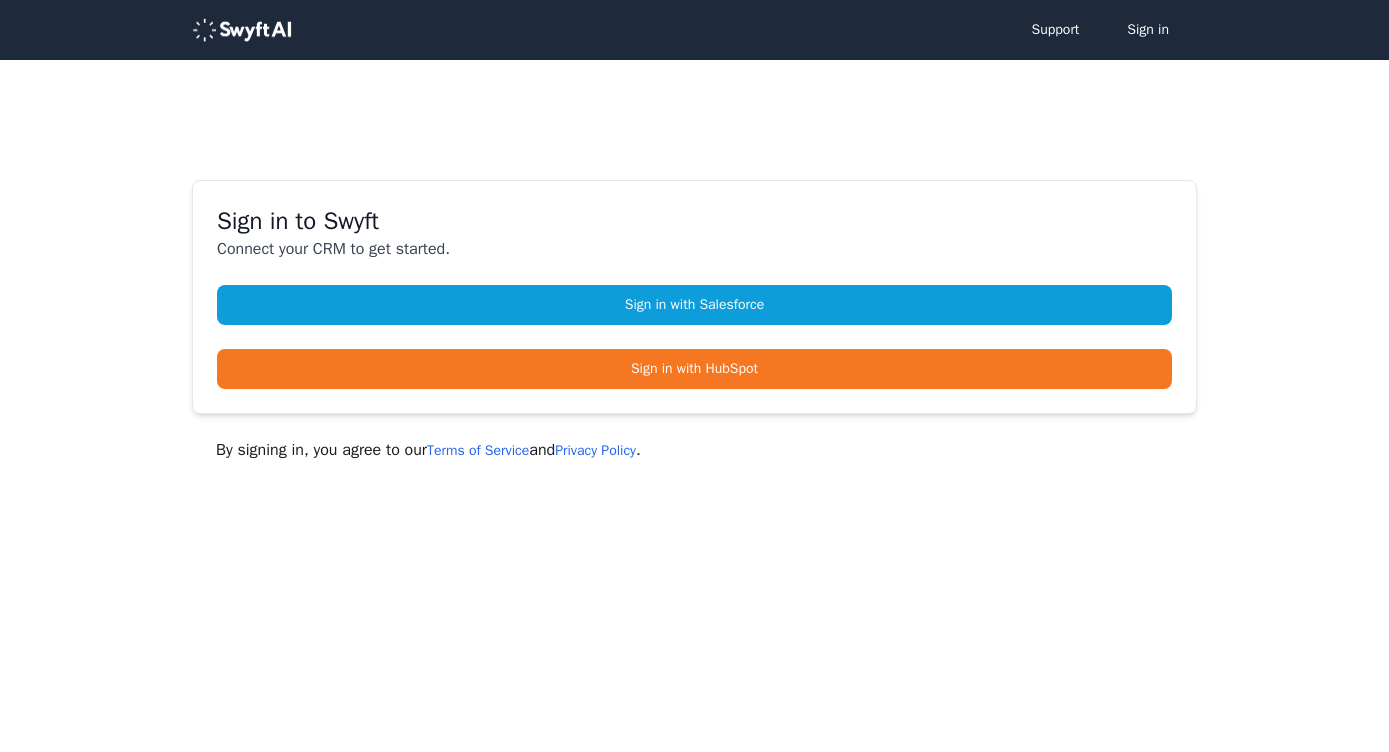 scroll, scrollTop: 0, scrollLeft: 0, axis: both 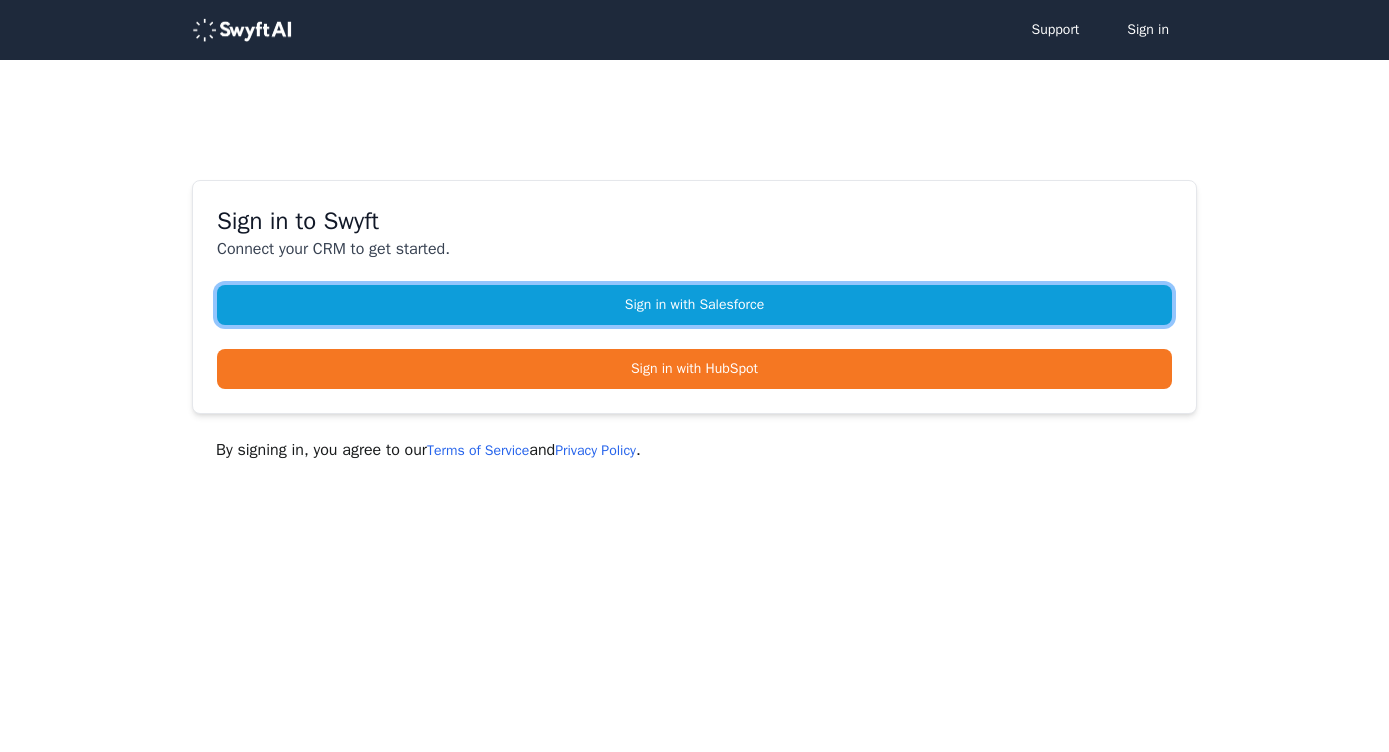 click on "Sign in with Salesforce" at bounding box center [694, 305] 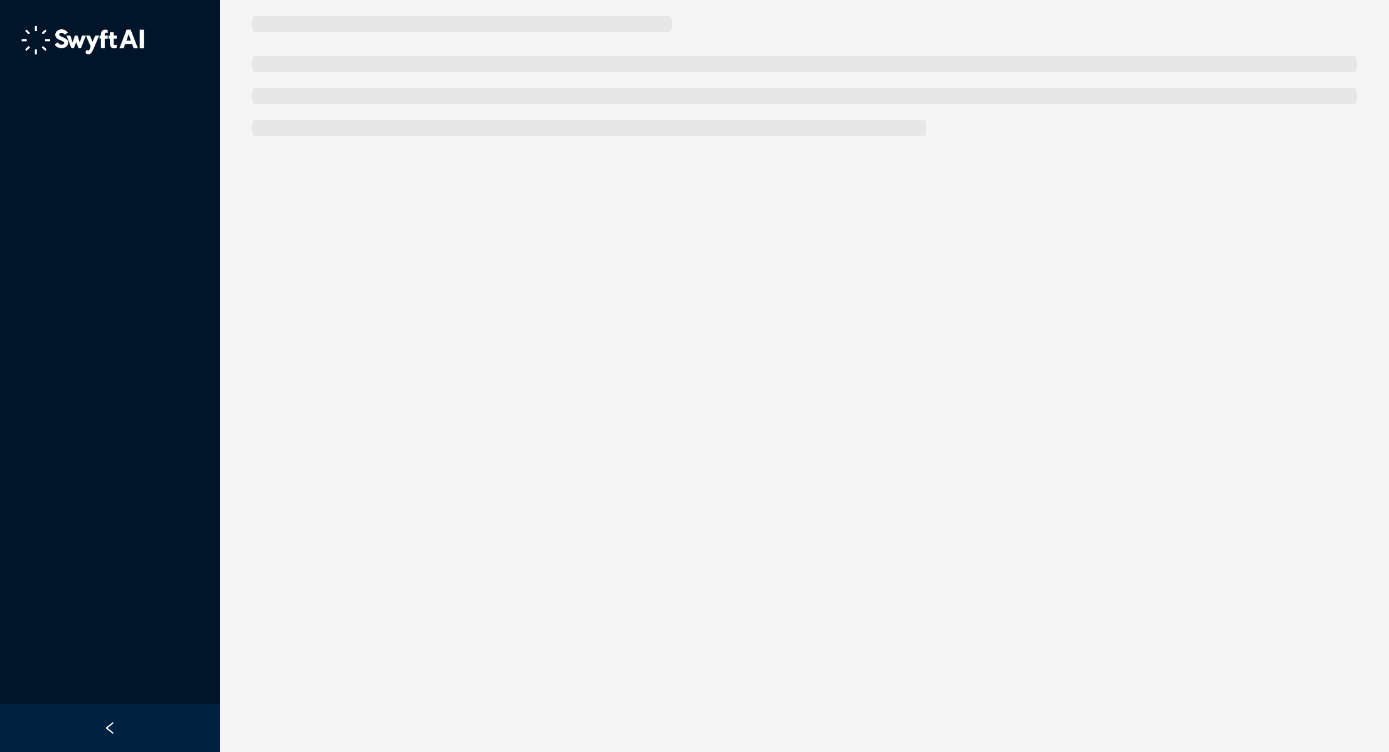 scroll, scrollTop: 0, scrollLeft: 0, axis: both 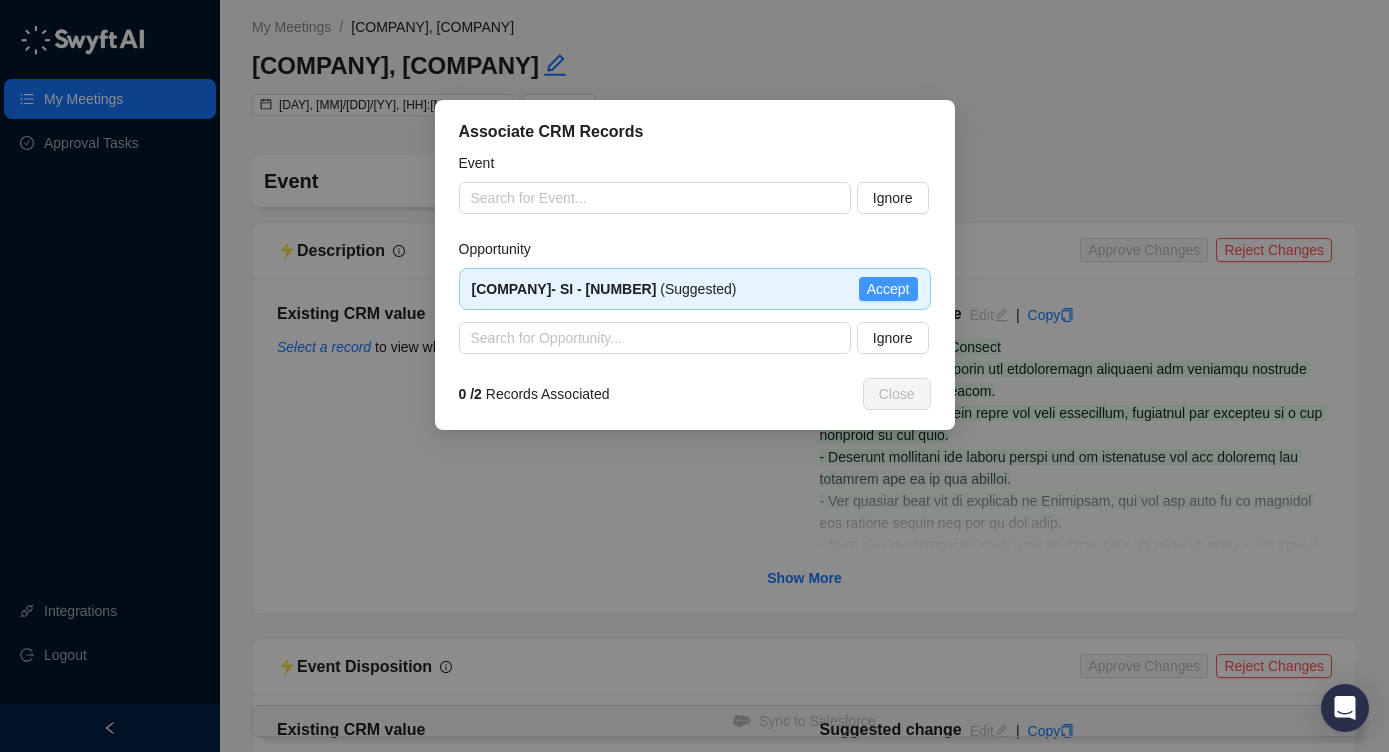click on "Accept" at bounding box center (888, 289) 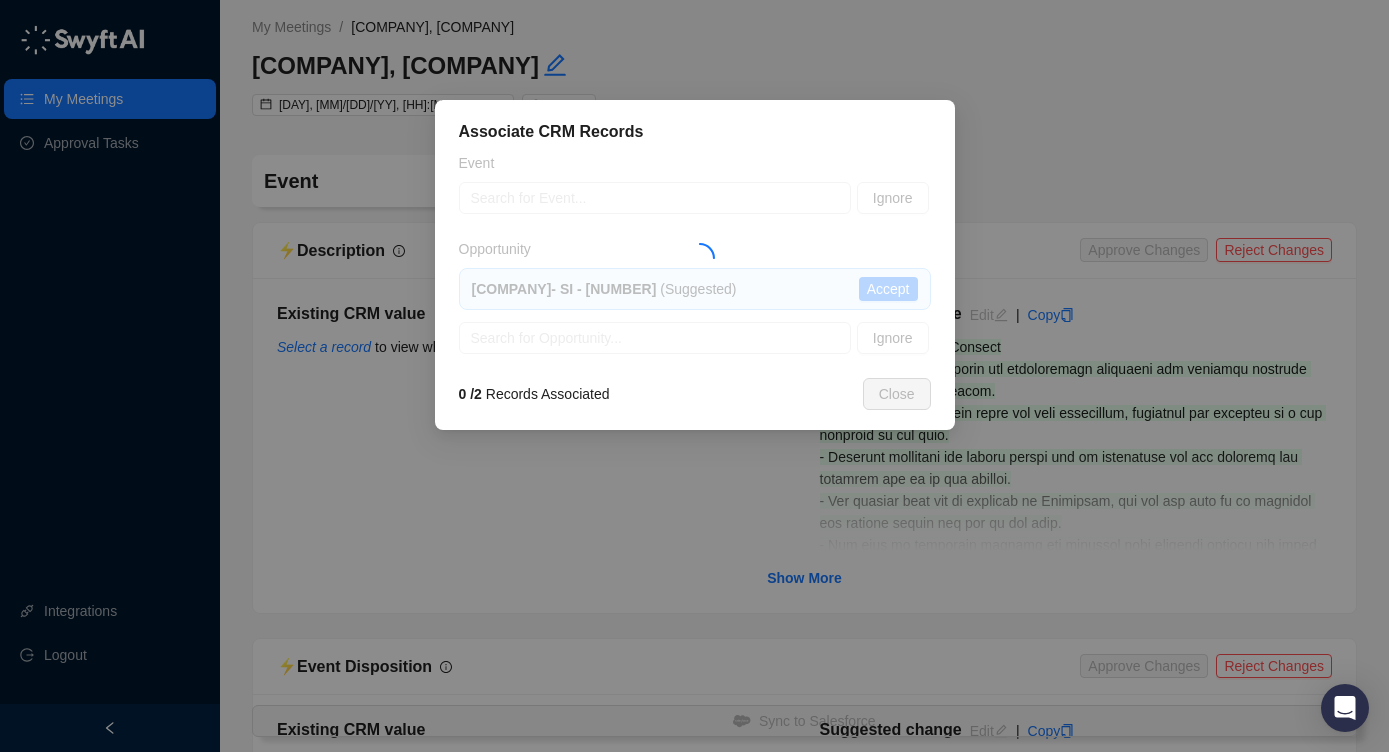type 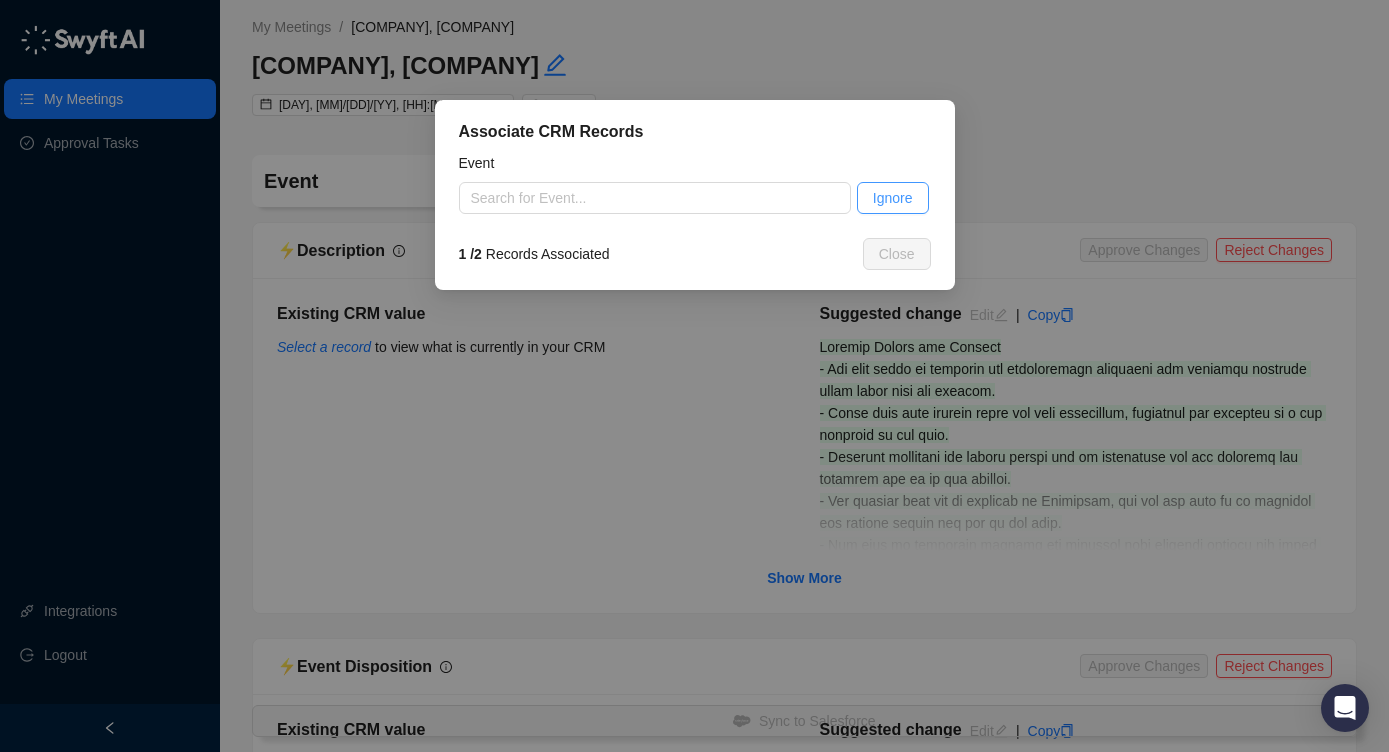 click on "Ignore" at bounding box center [893, 198] 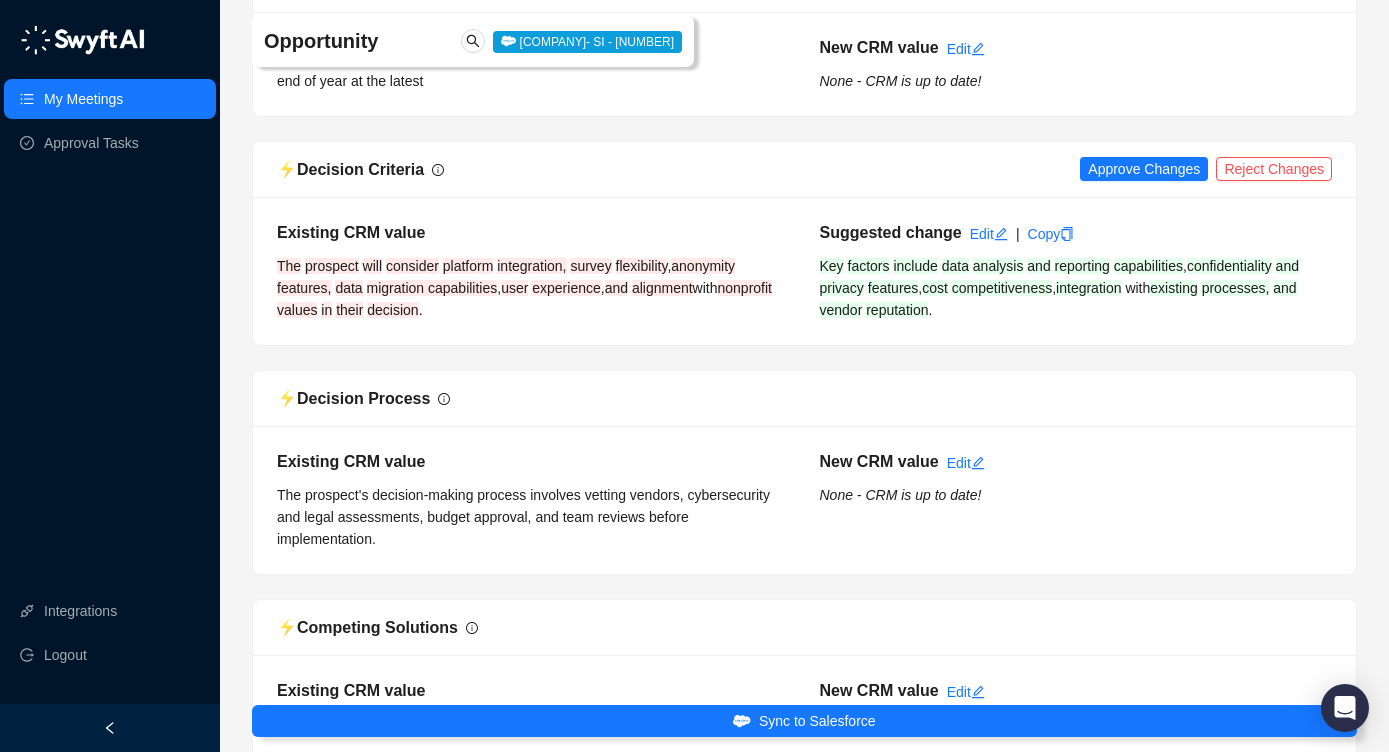 scroll, scrollTop: 1173, scrollLeft: 0, axis: vertical 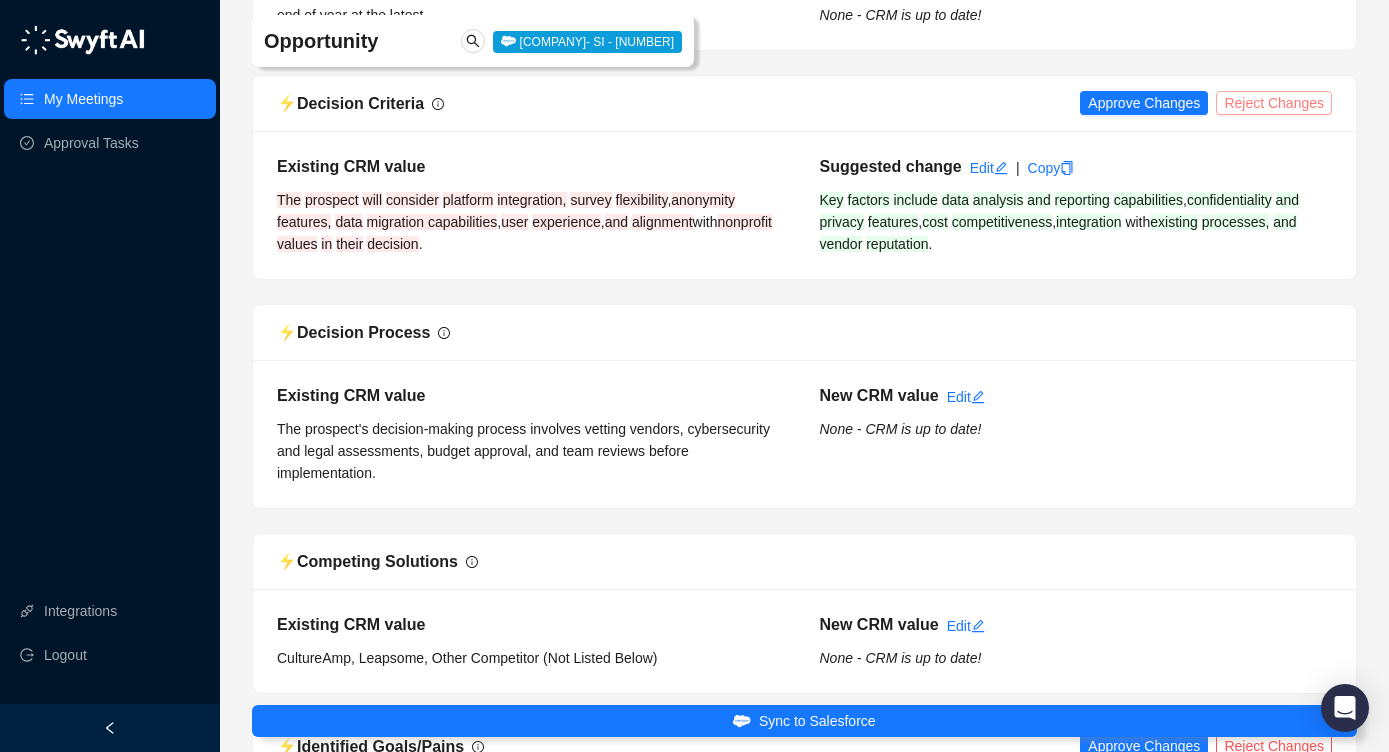 click on "Reject Changes" at bounding box center [1274, 103] 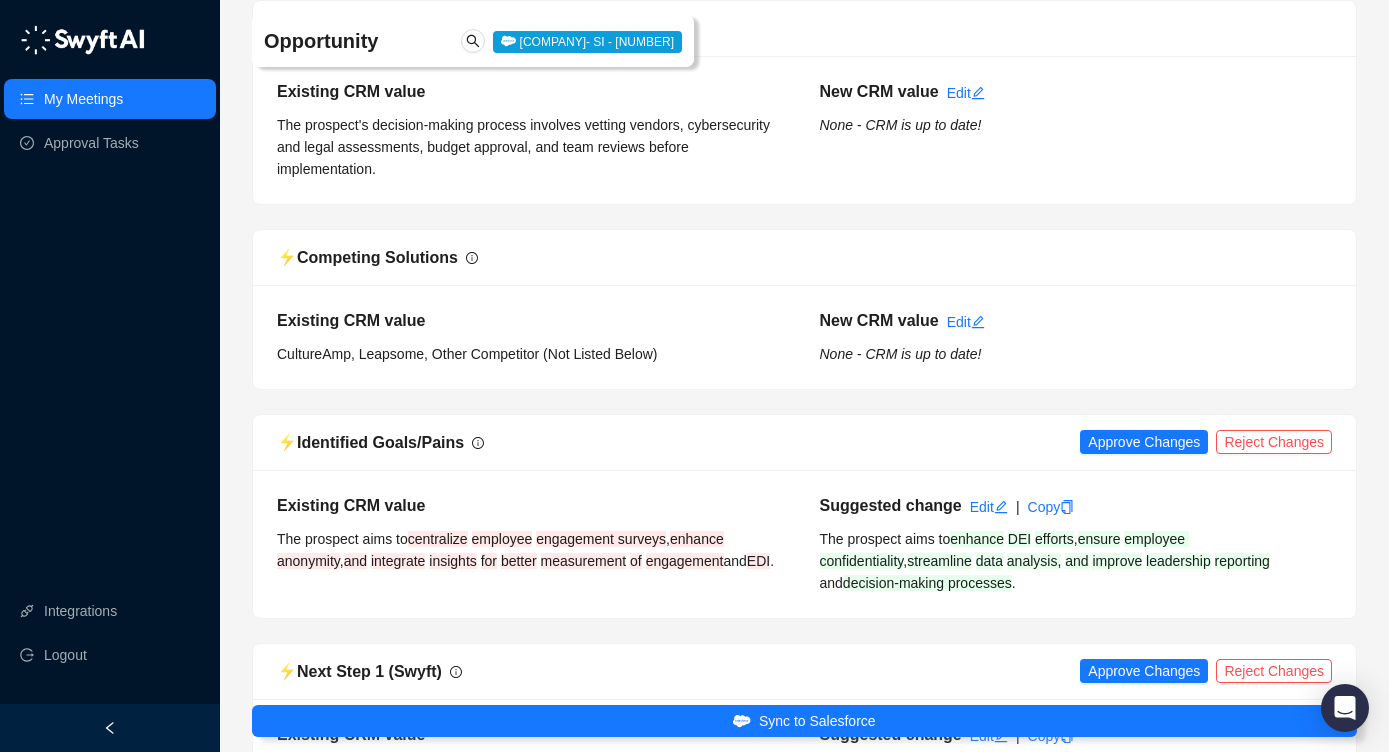 scroll, scrollTop: 1792, scrollLeft: 0, axis: vertical 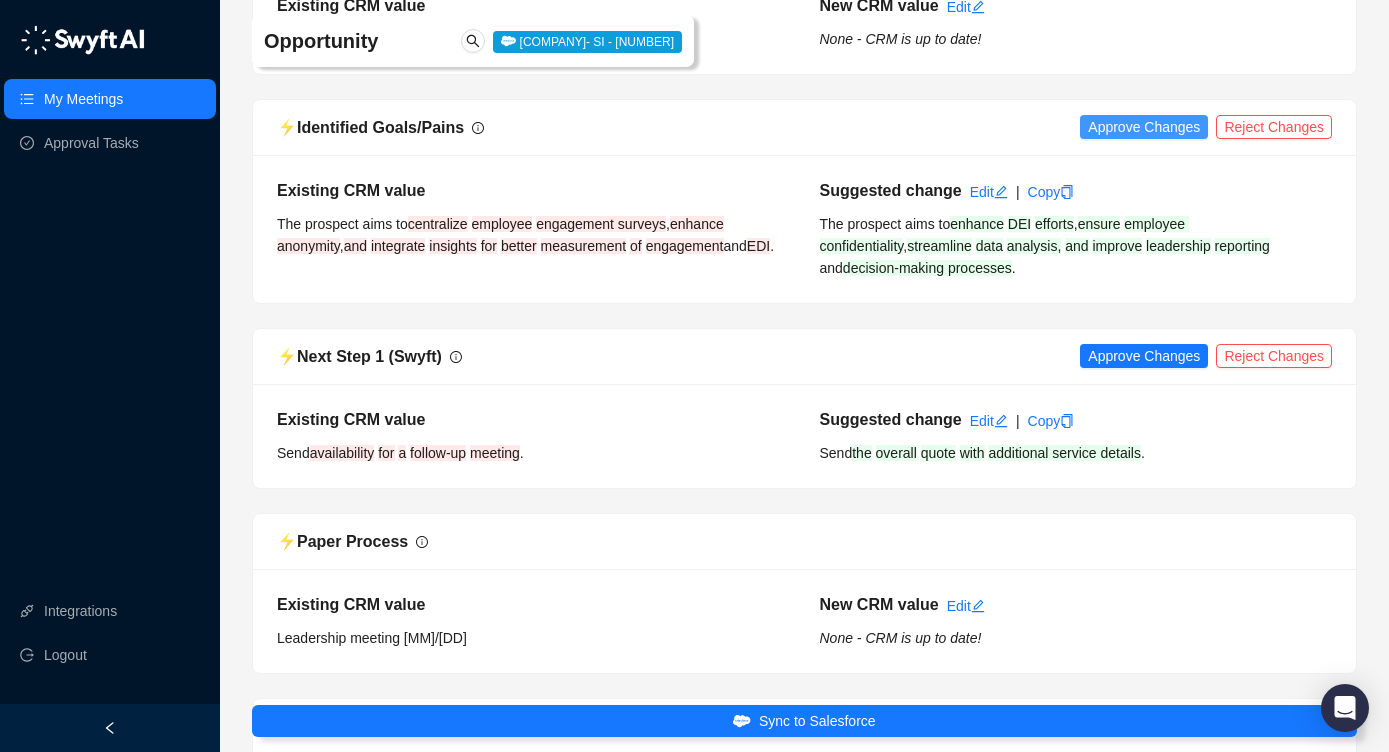 click on "Approve Changes" at bounding box center (1144, 127) 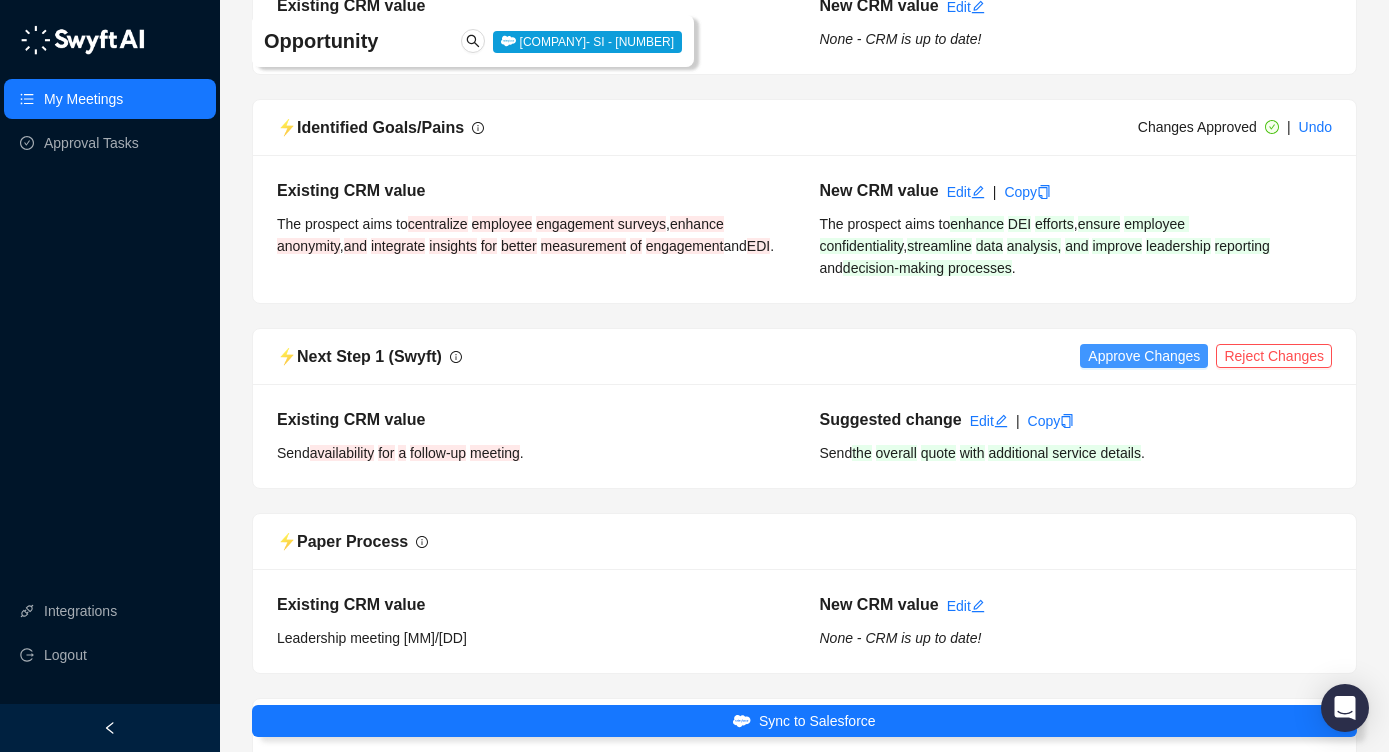 click on "Approve Changes" at bounding box center (1144, 356) 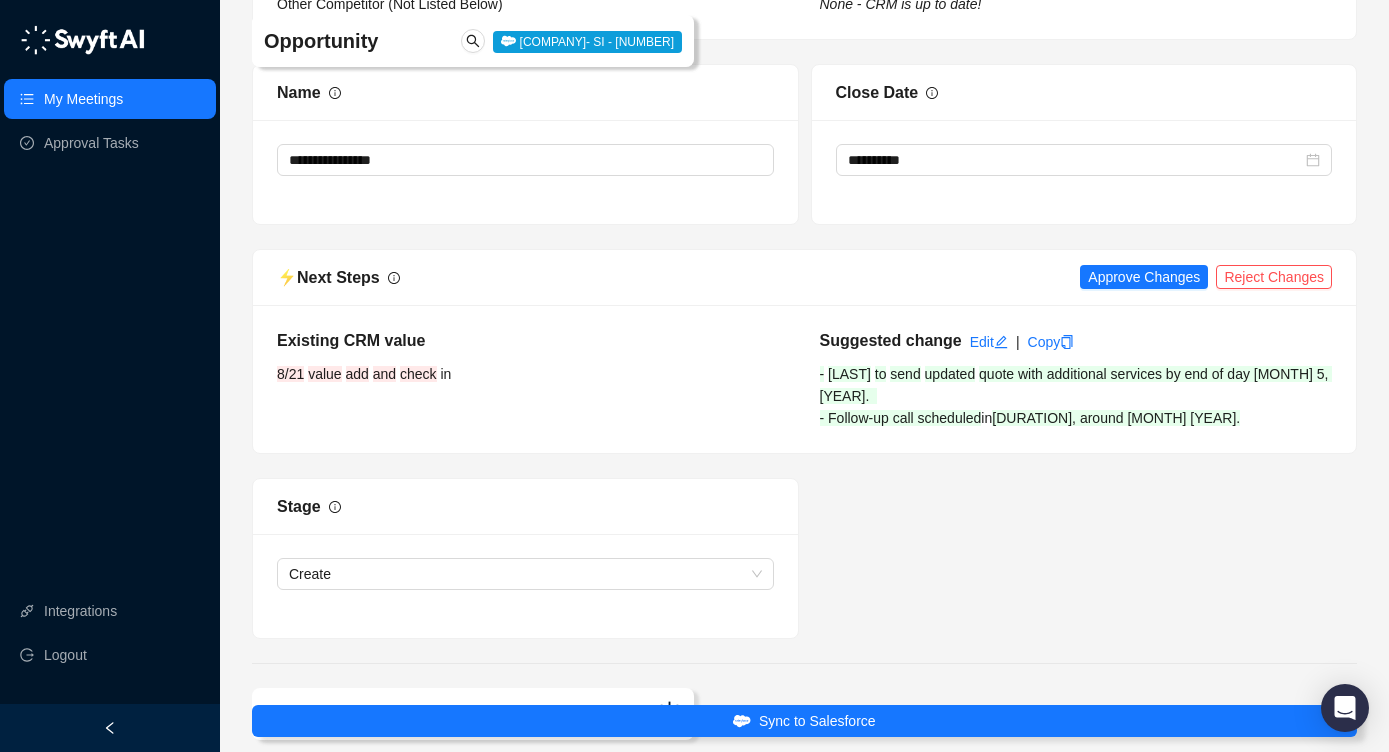 scroll, scrollTop: 3365, scrollLeft: 0, axis: vertical 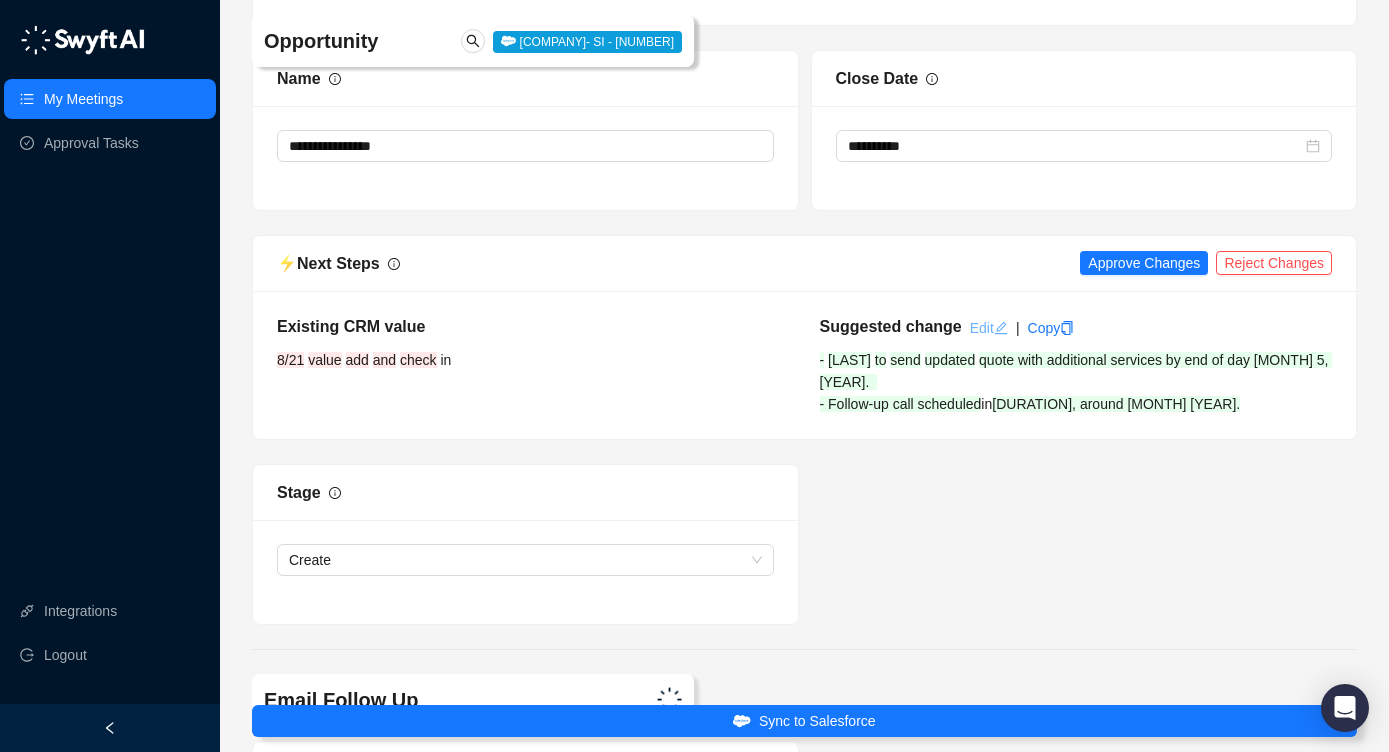 click on "Edit" at bounding box center (989, 328) 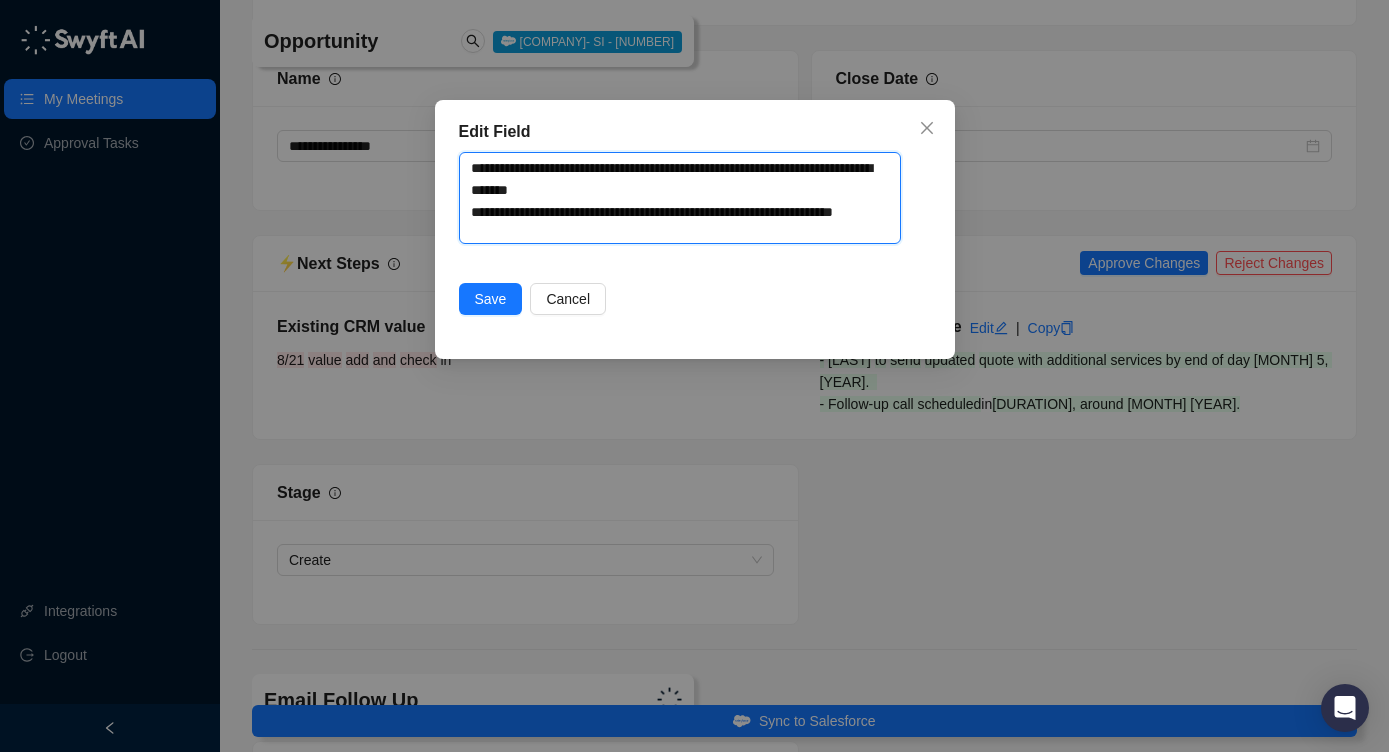 drag, startPoint x: 593, startPoint y: 233, endPoint x: 454, endPoint y: 162, distance: 156.08331 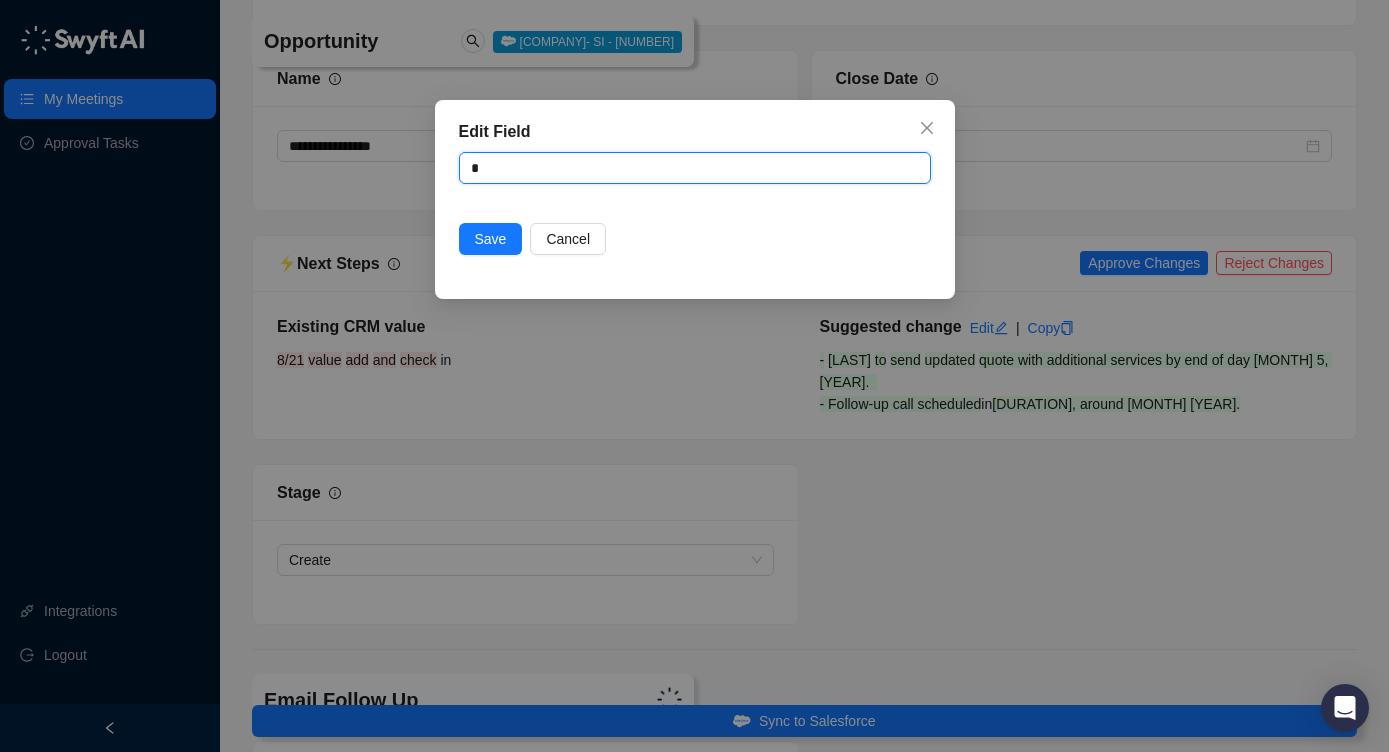 type 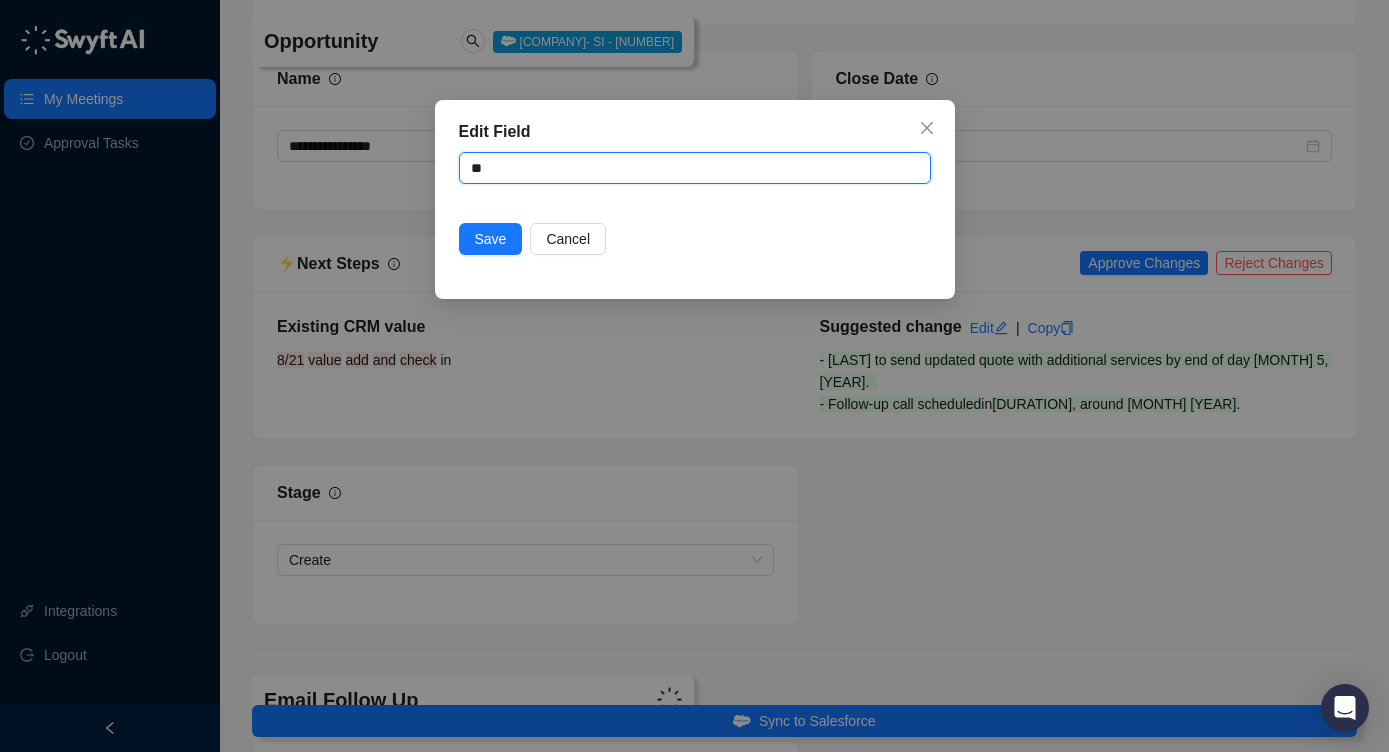 type 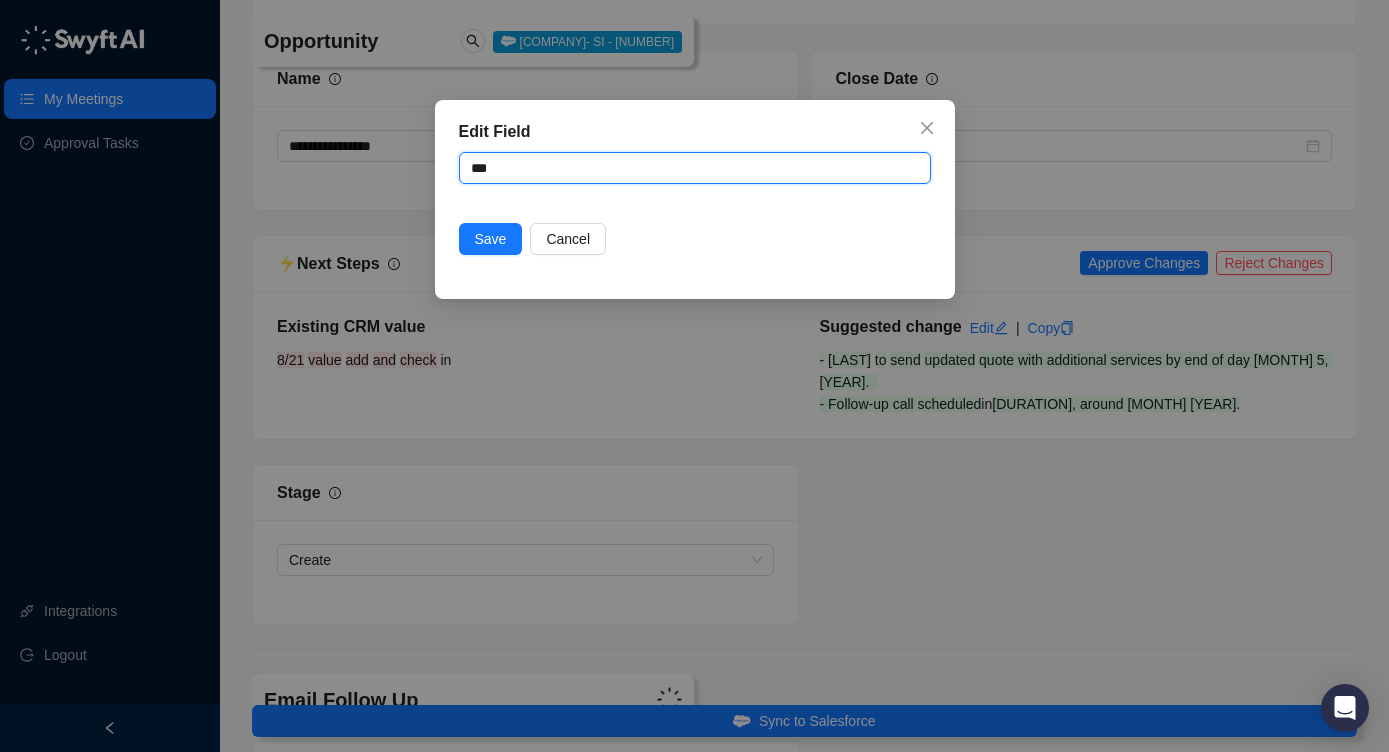 type 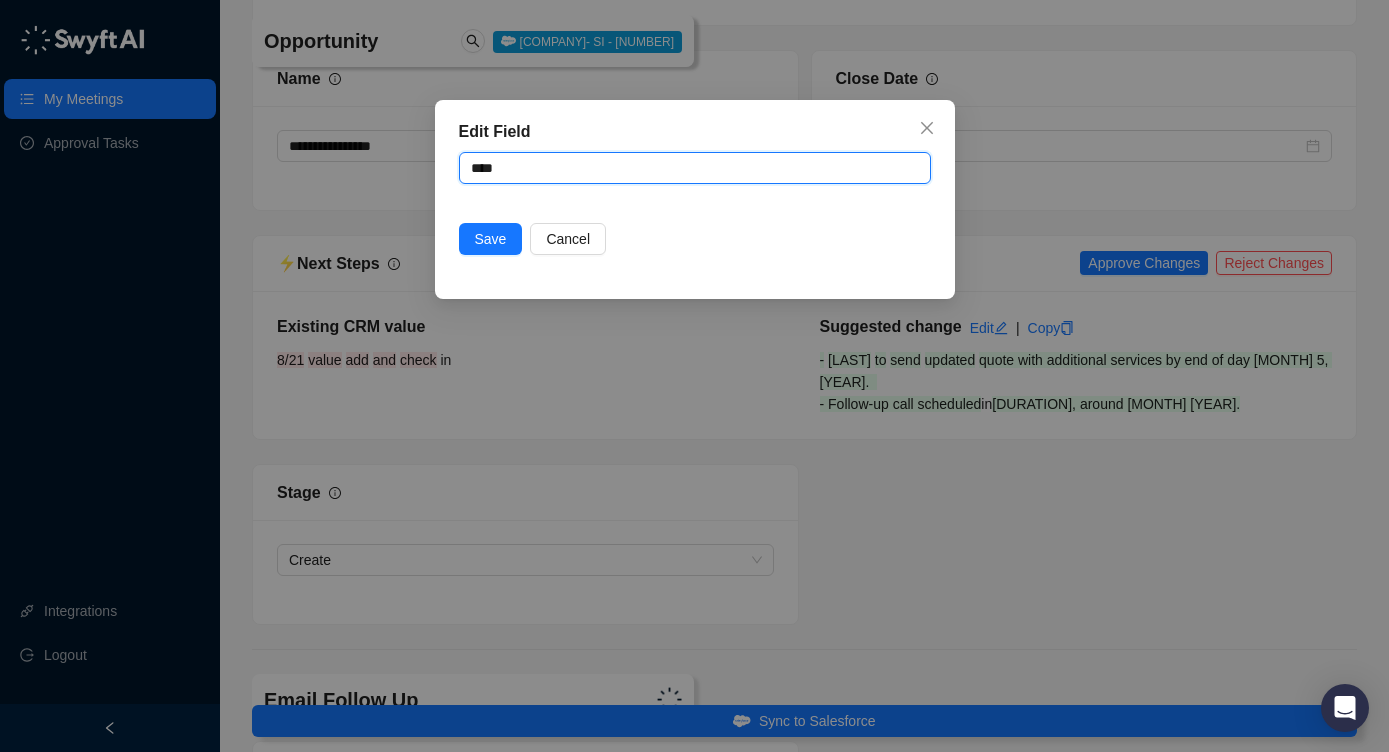 type 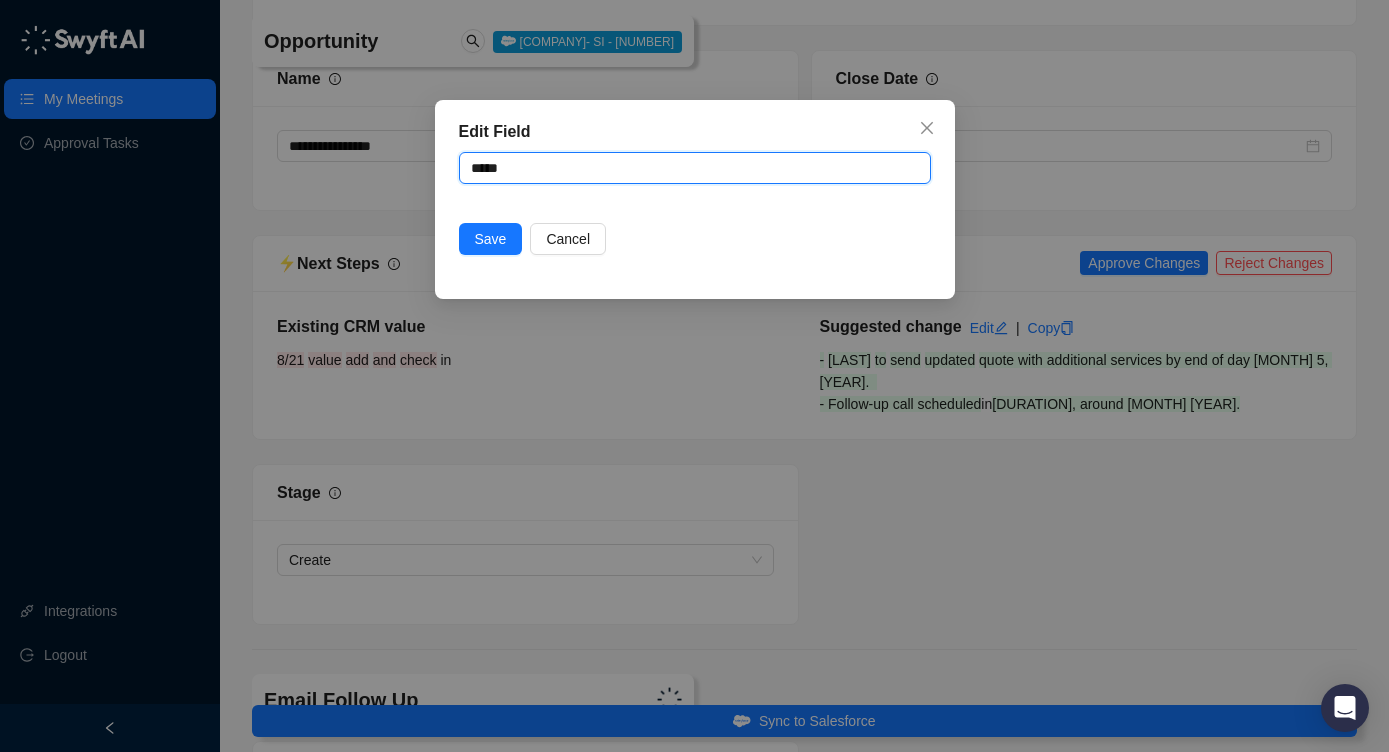 type 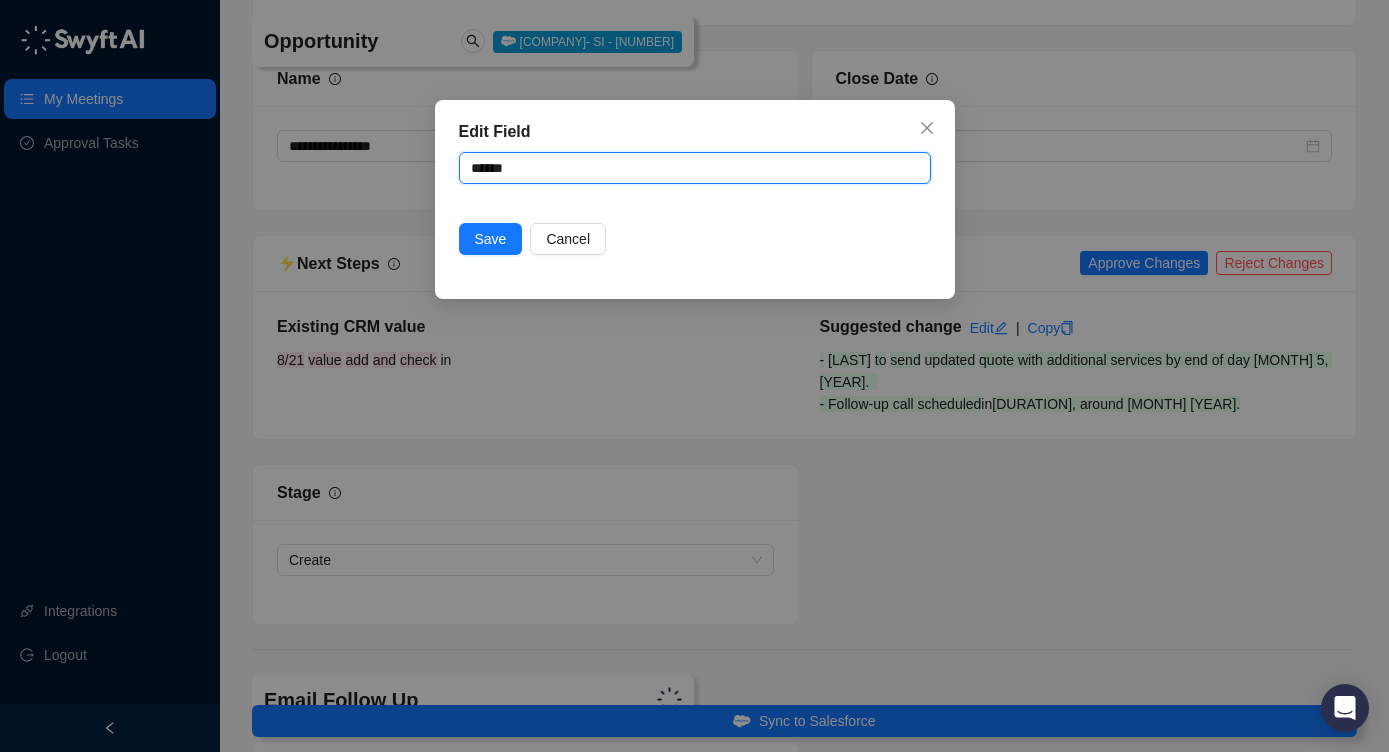 type 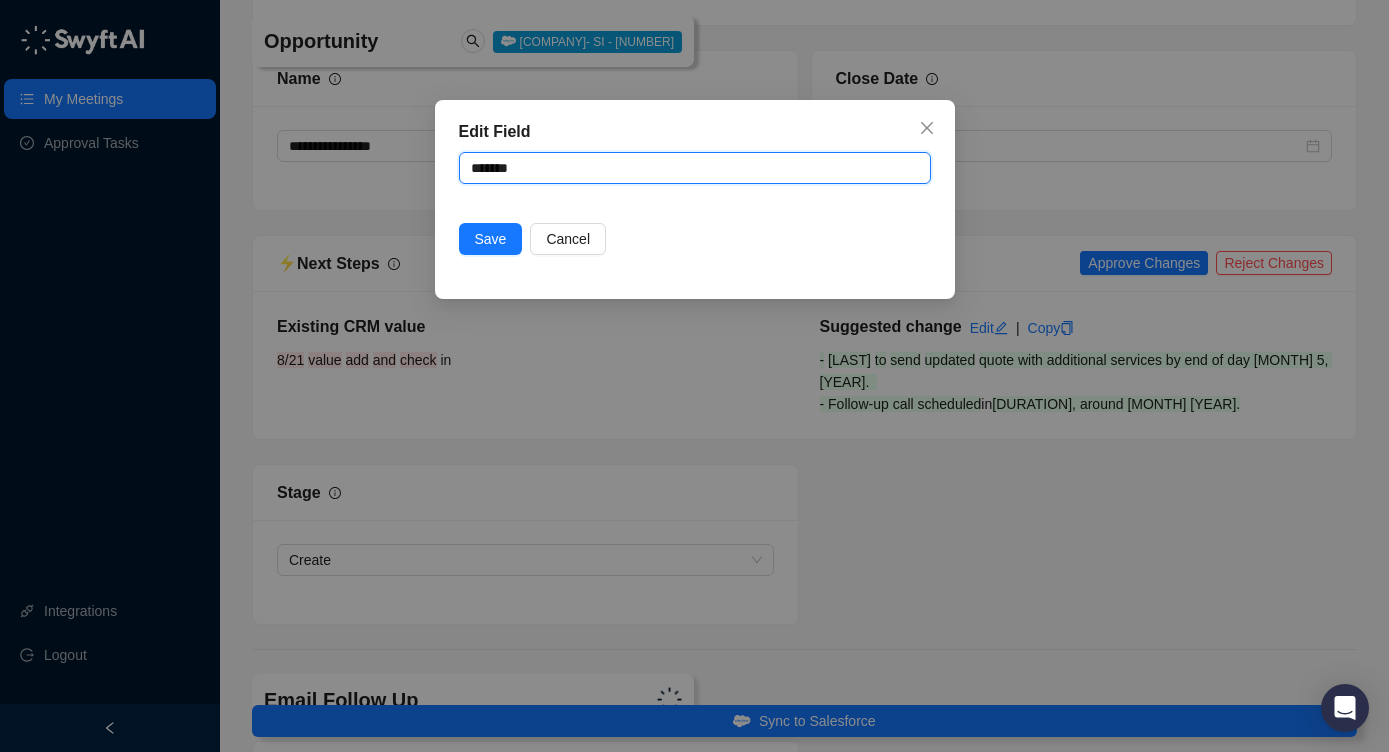 type 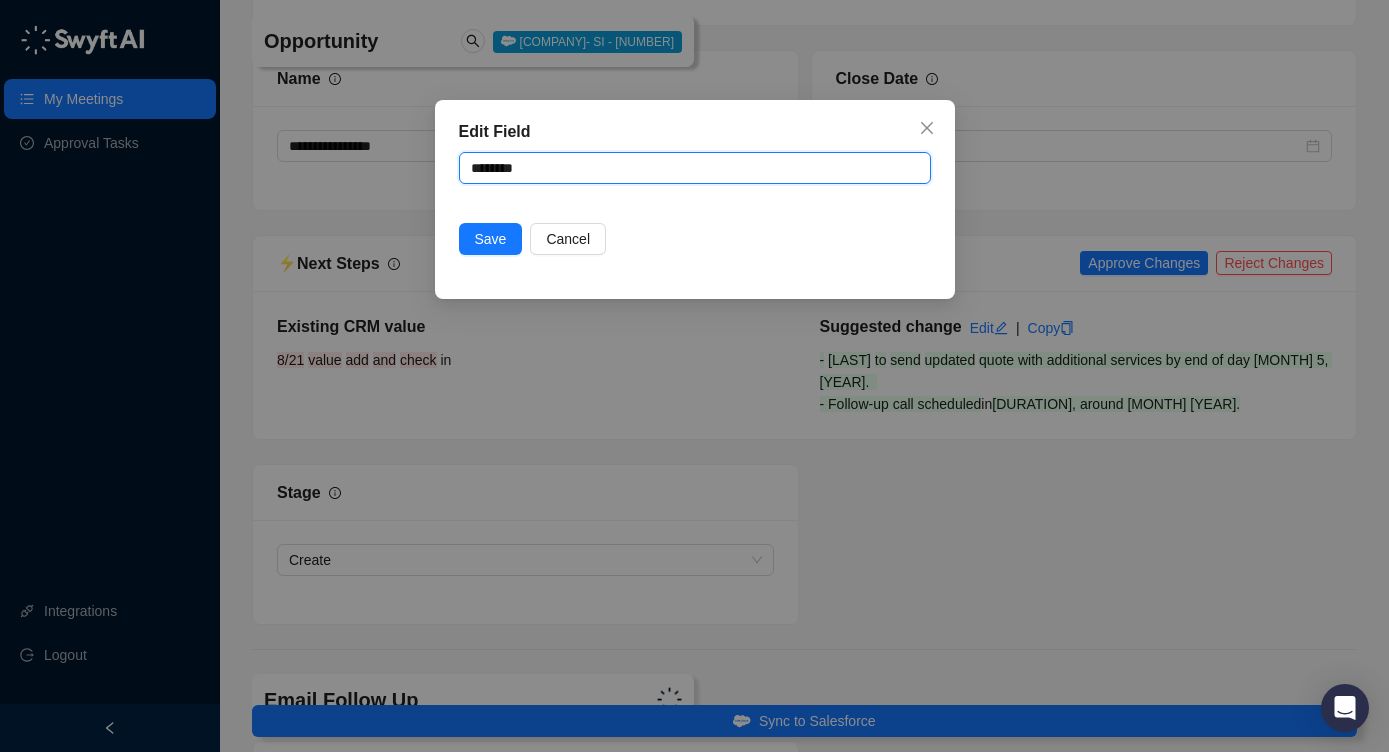 type 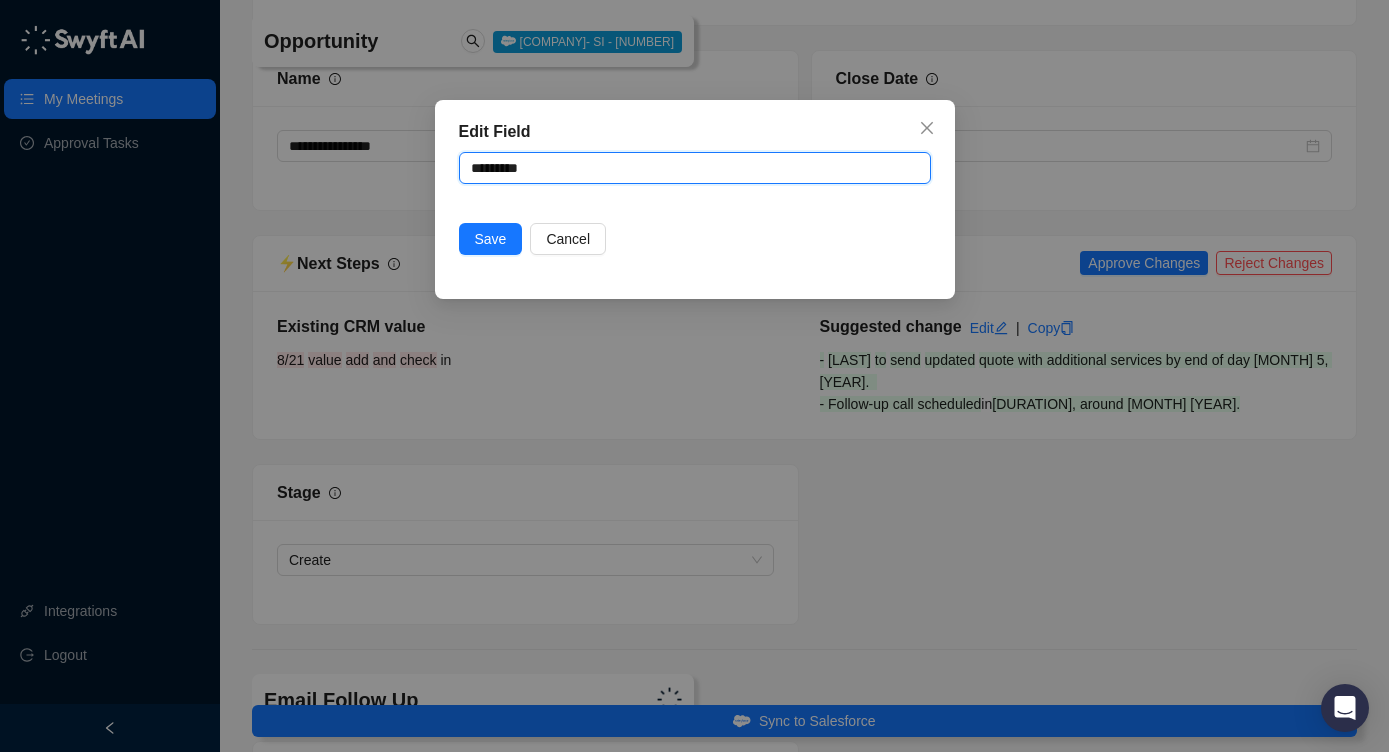 type 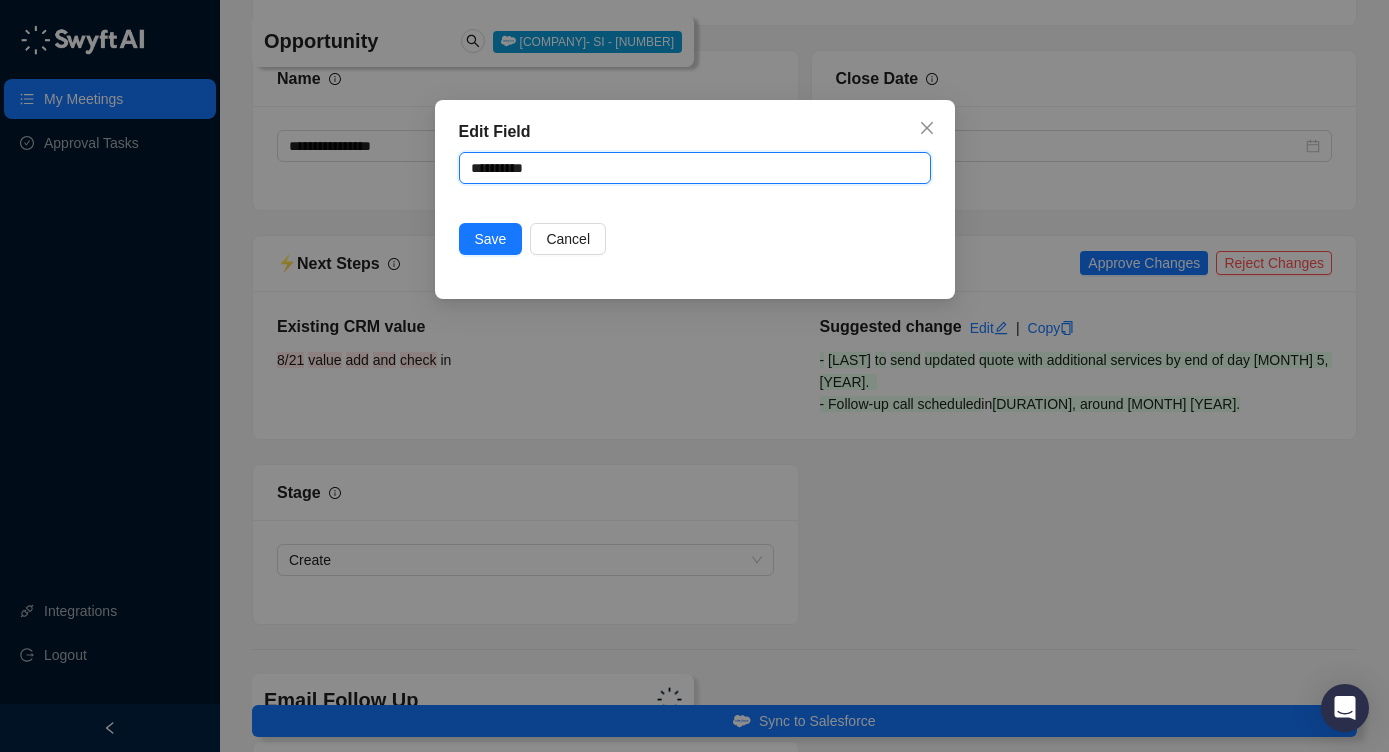 type on "**********" 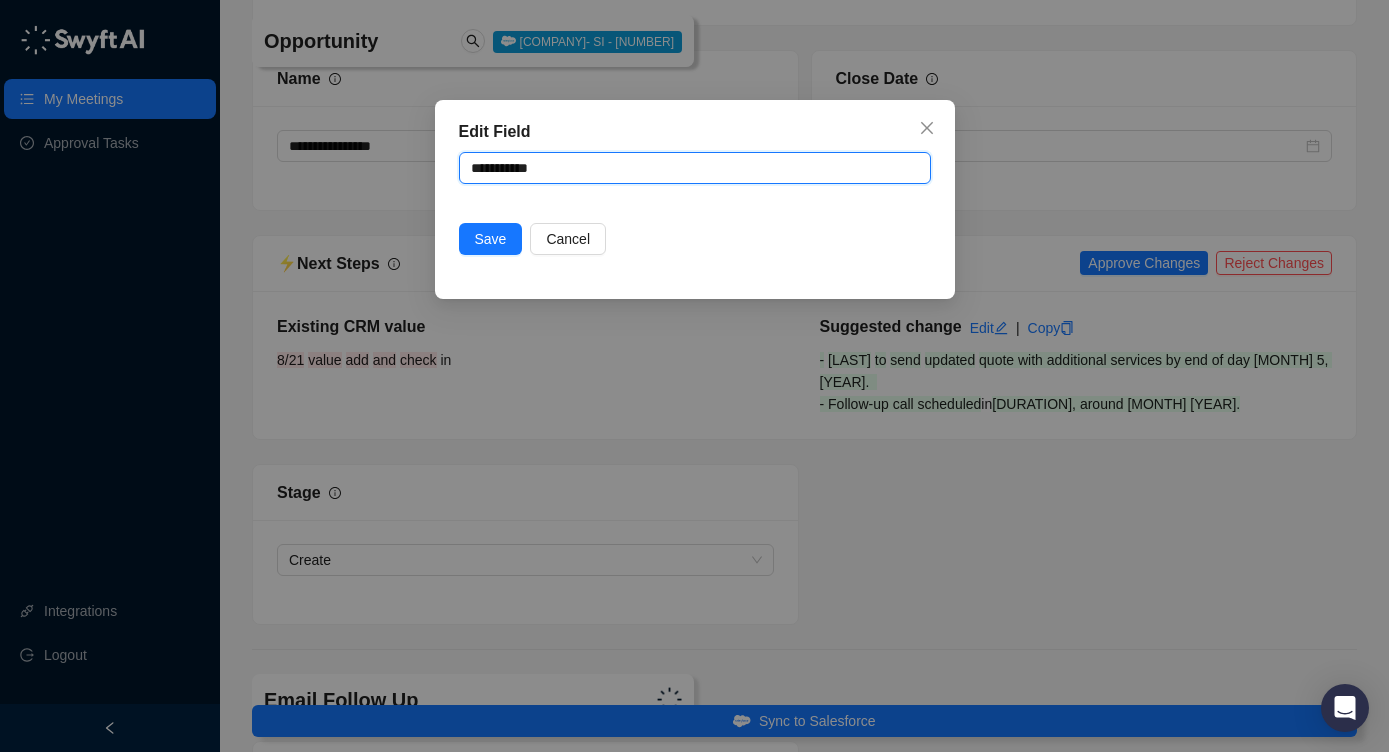type 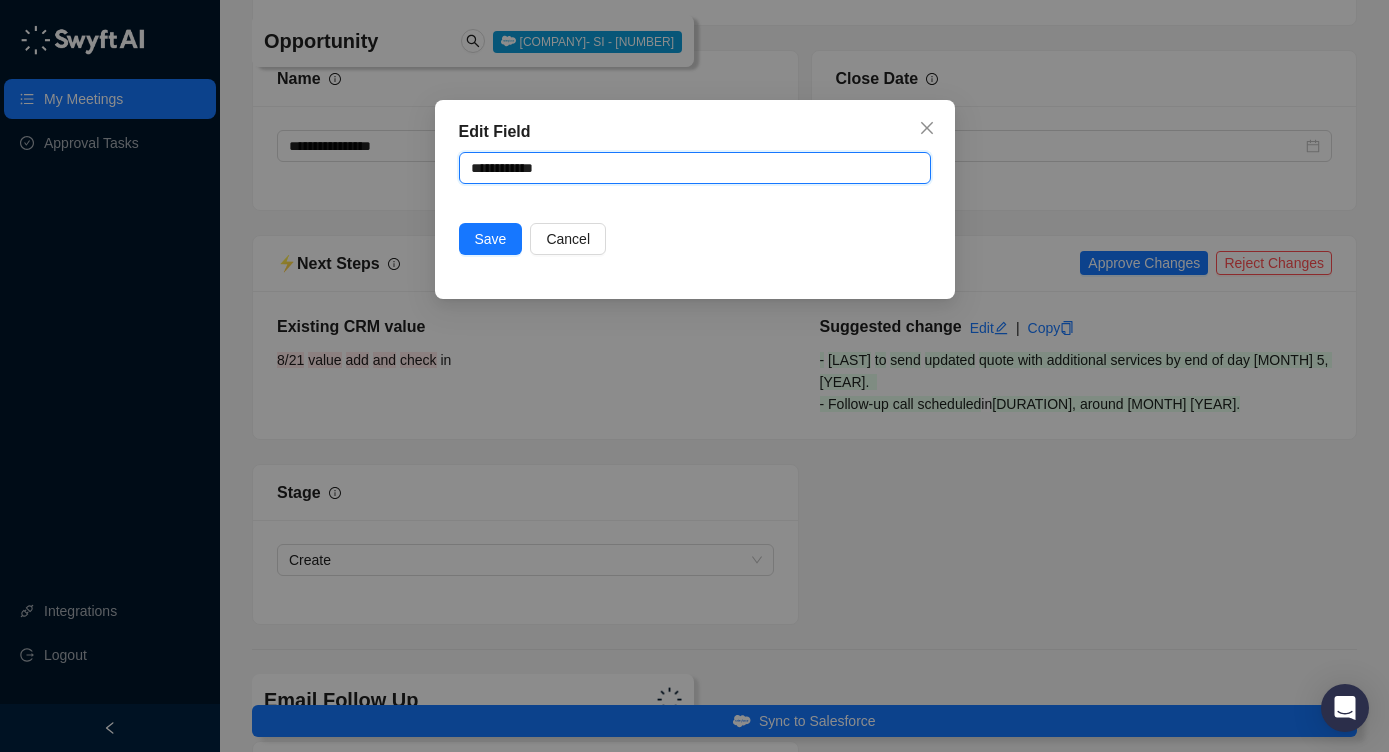 type 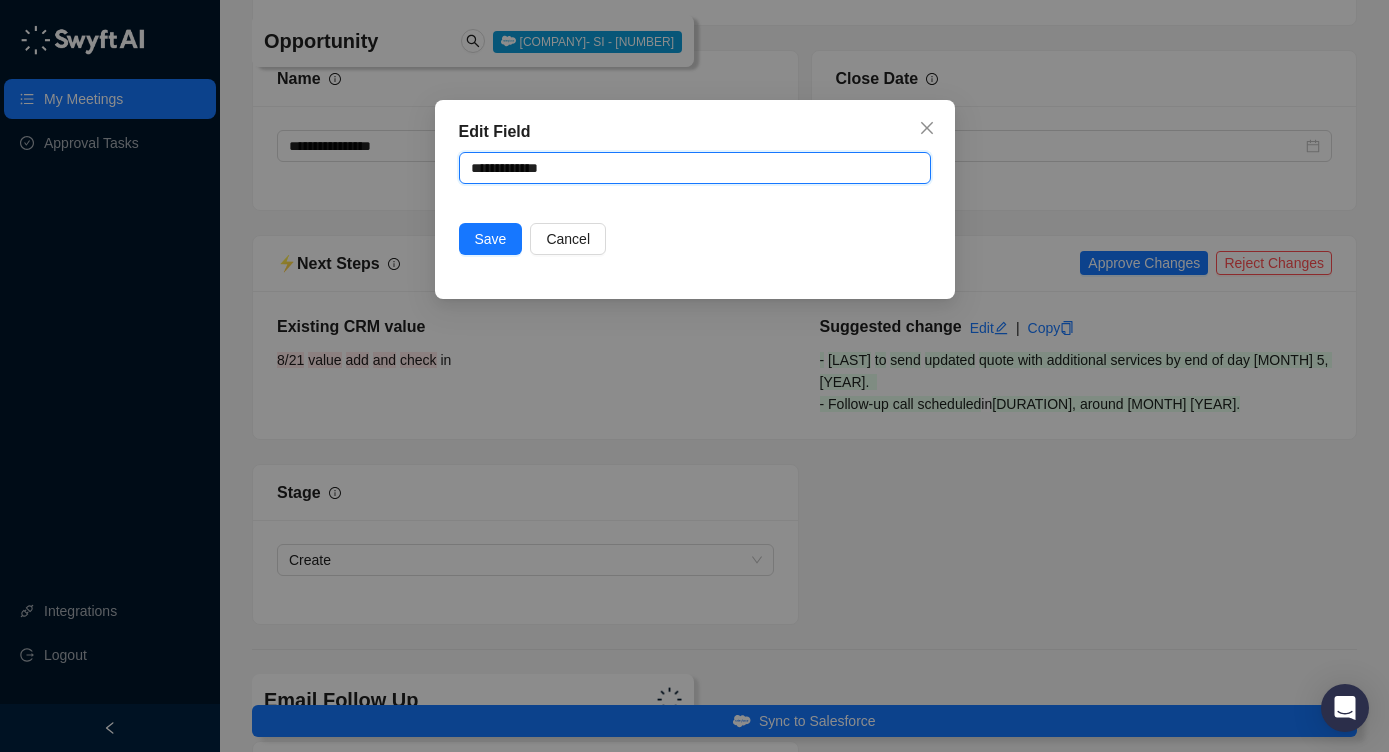 type 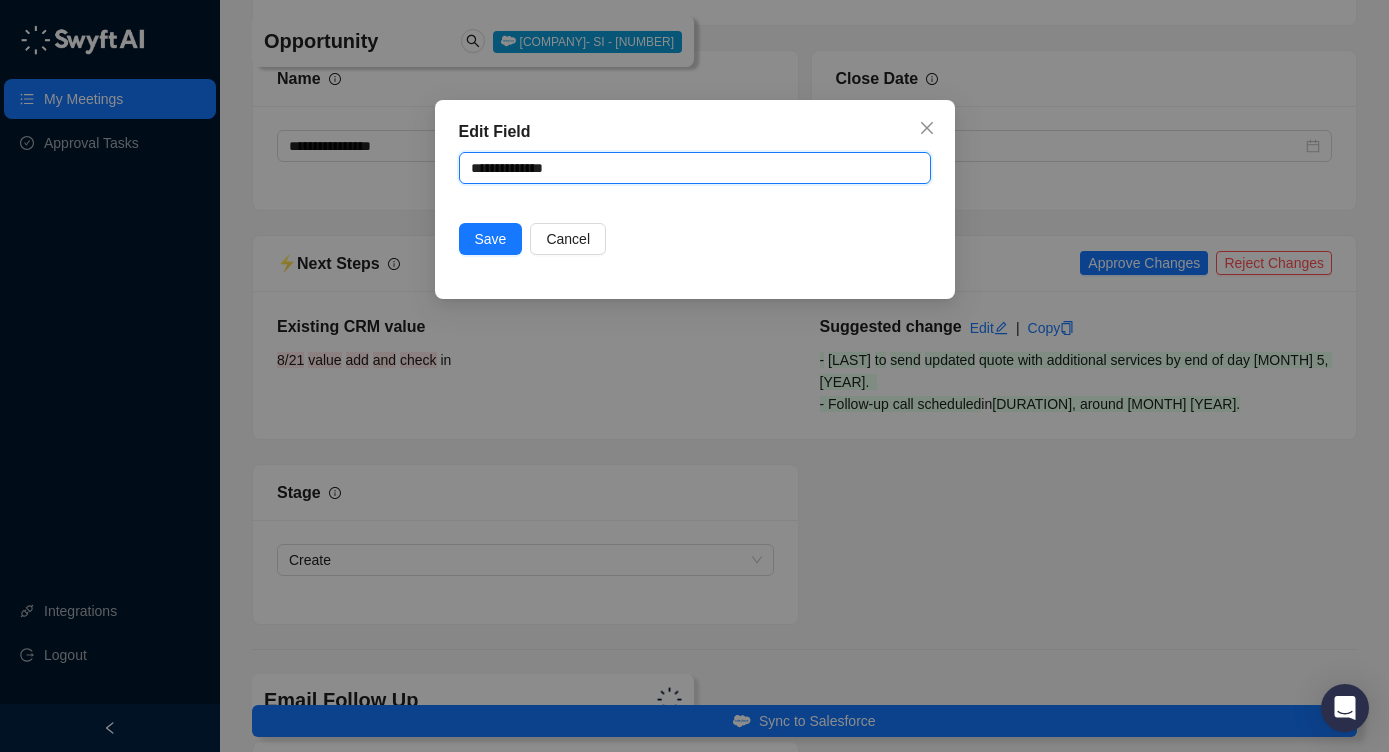type 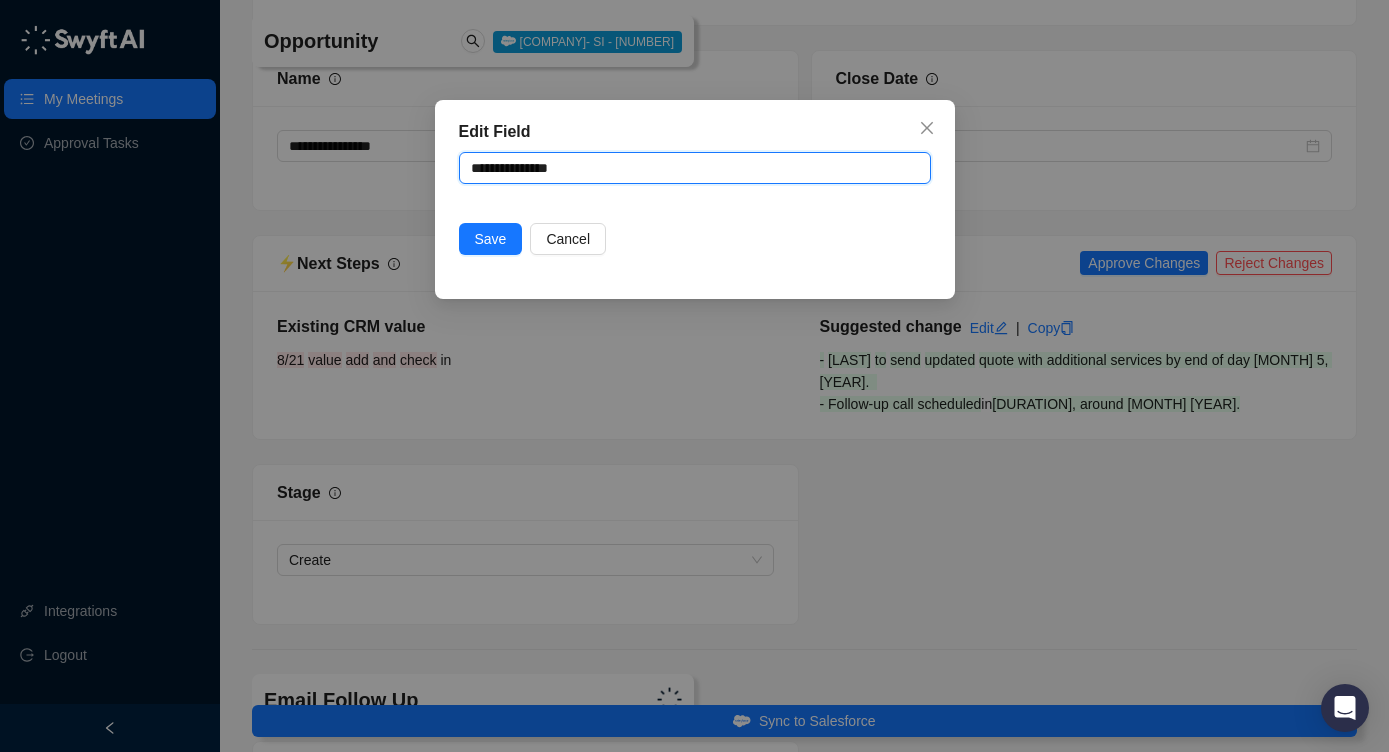type on "**********" 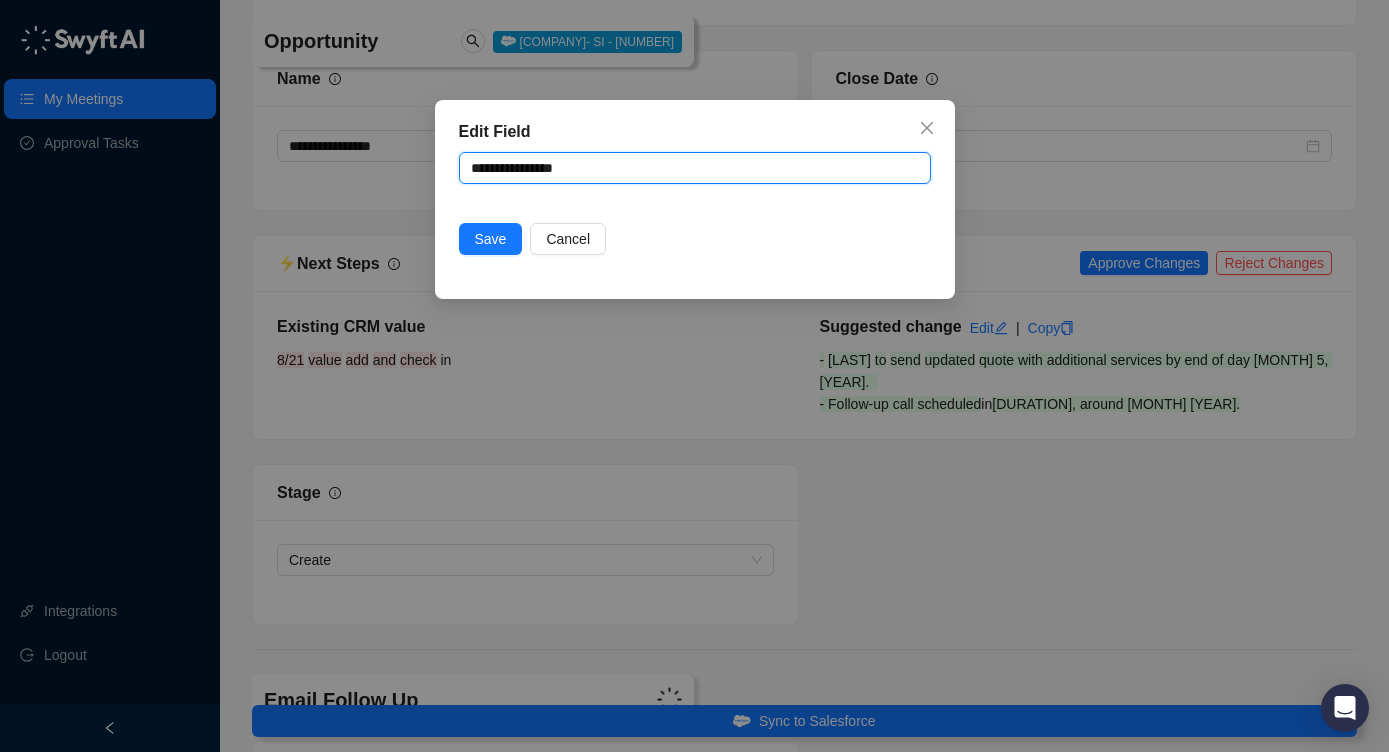 type 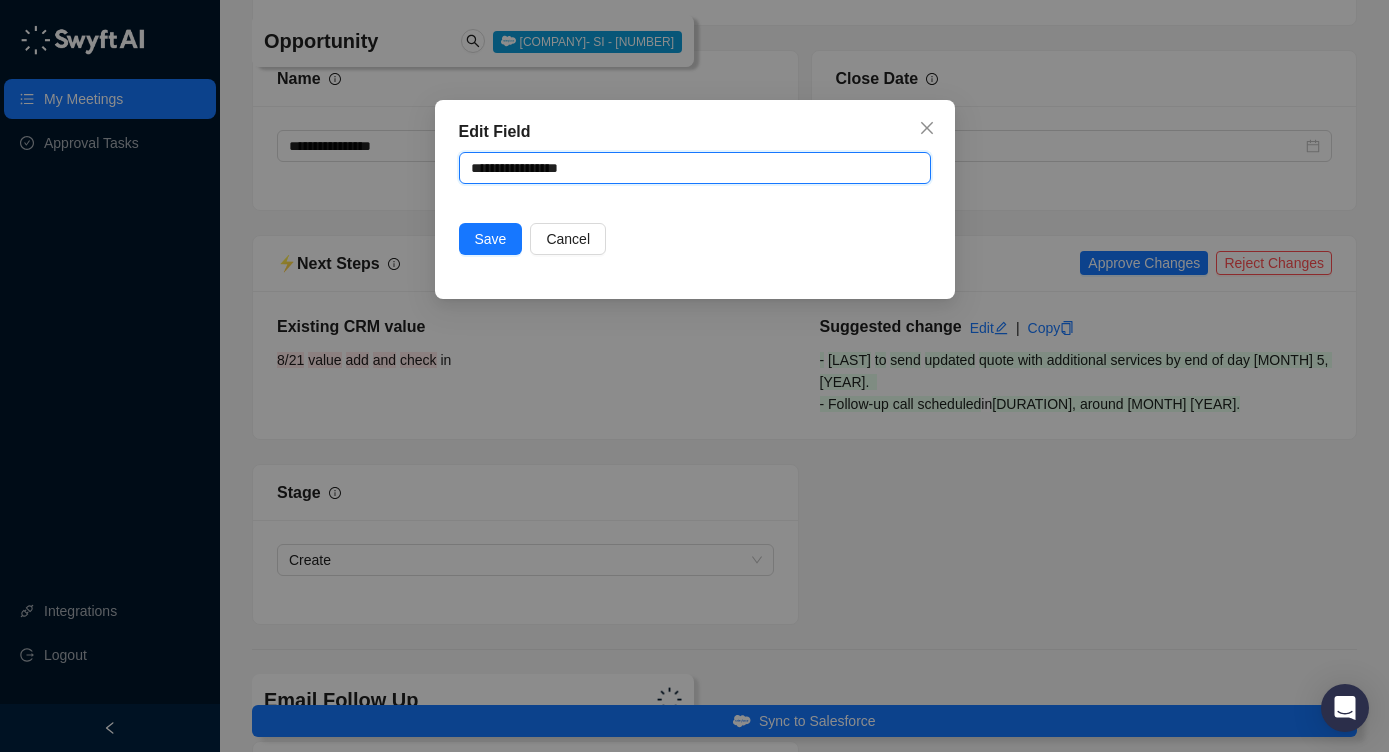 type 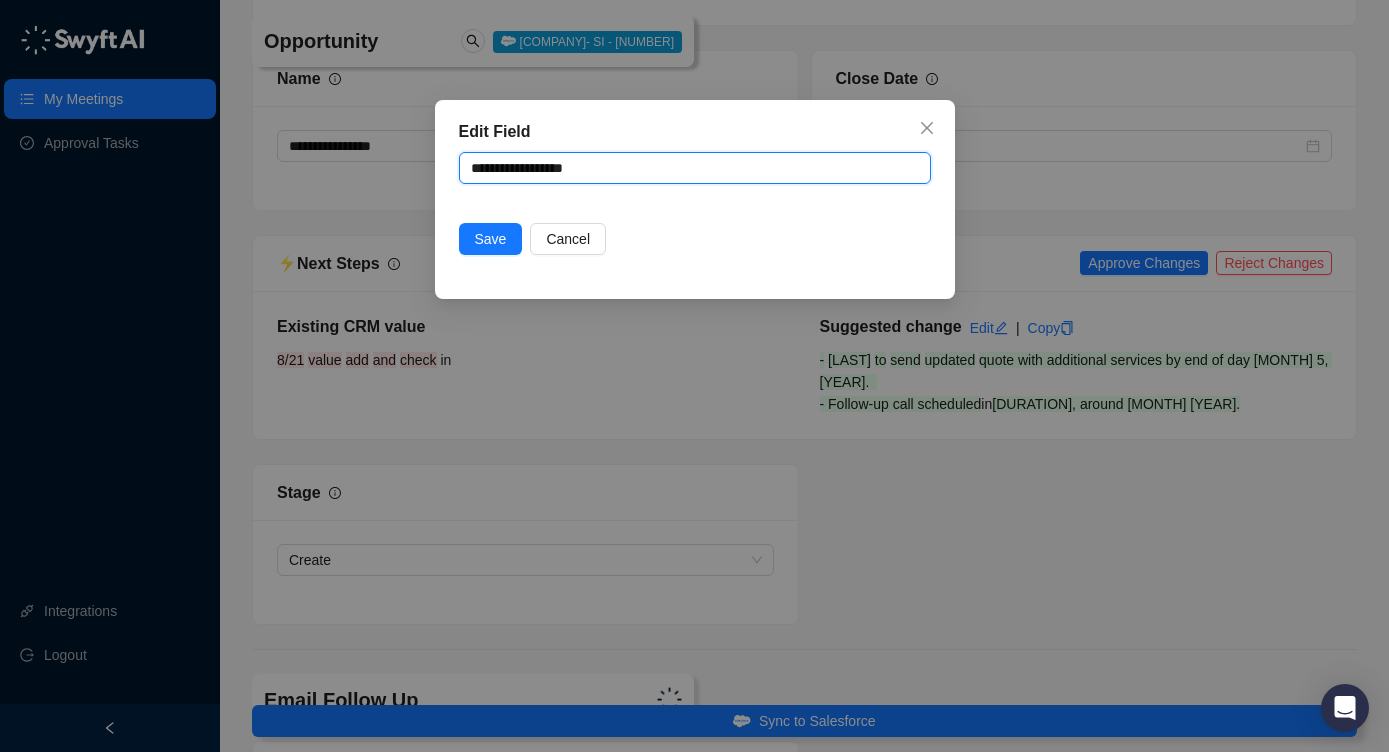 type 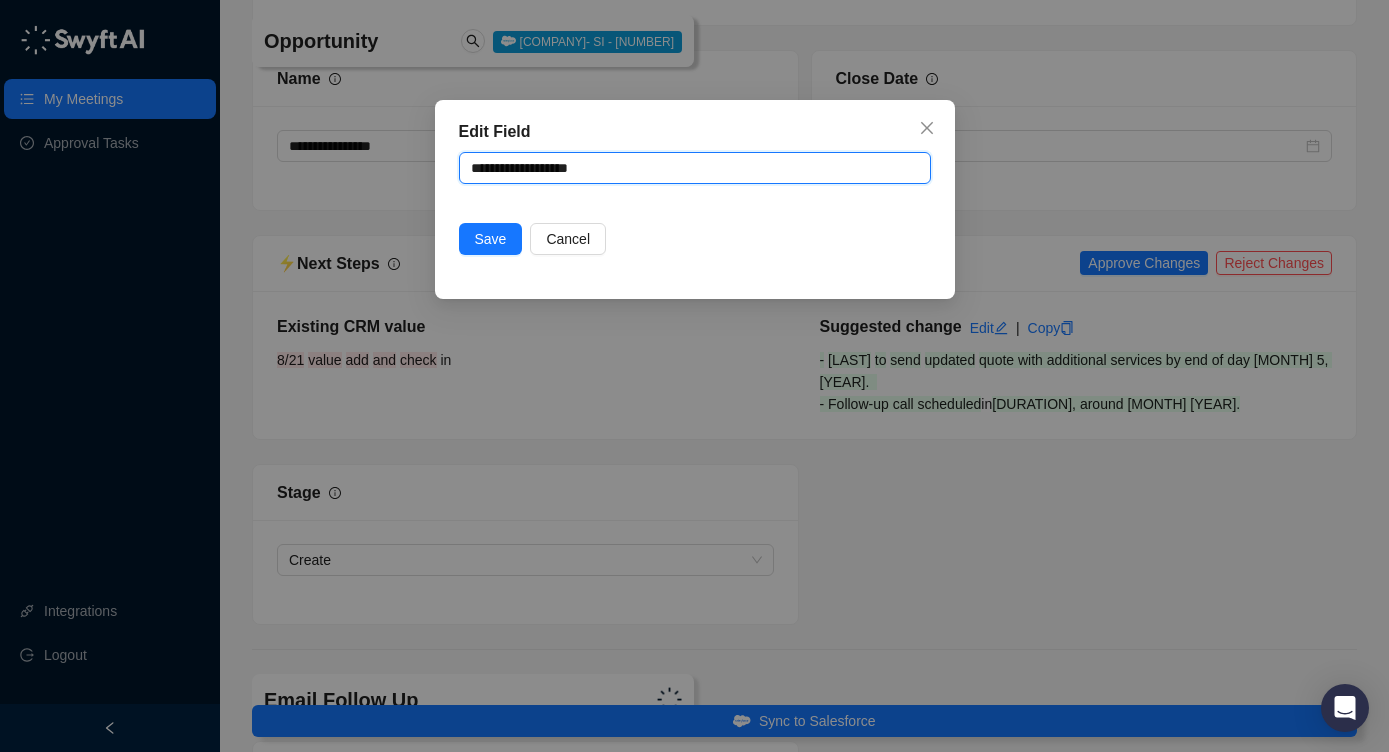 type 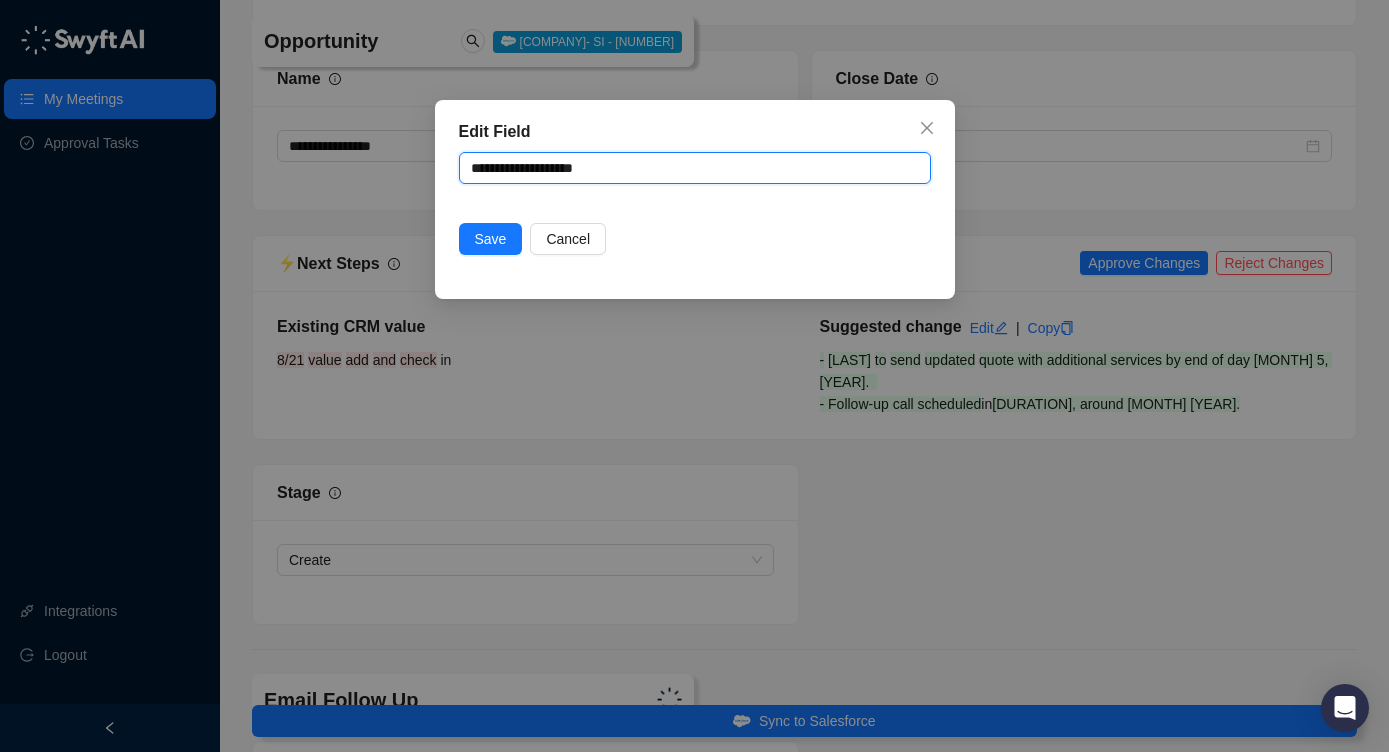 type 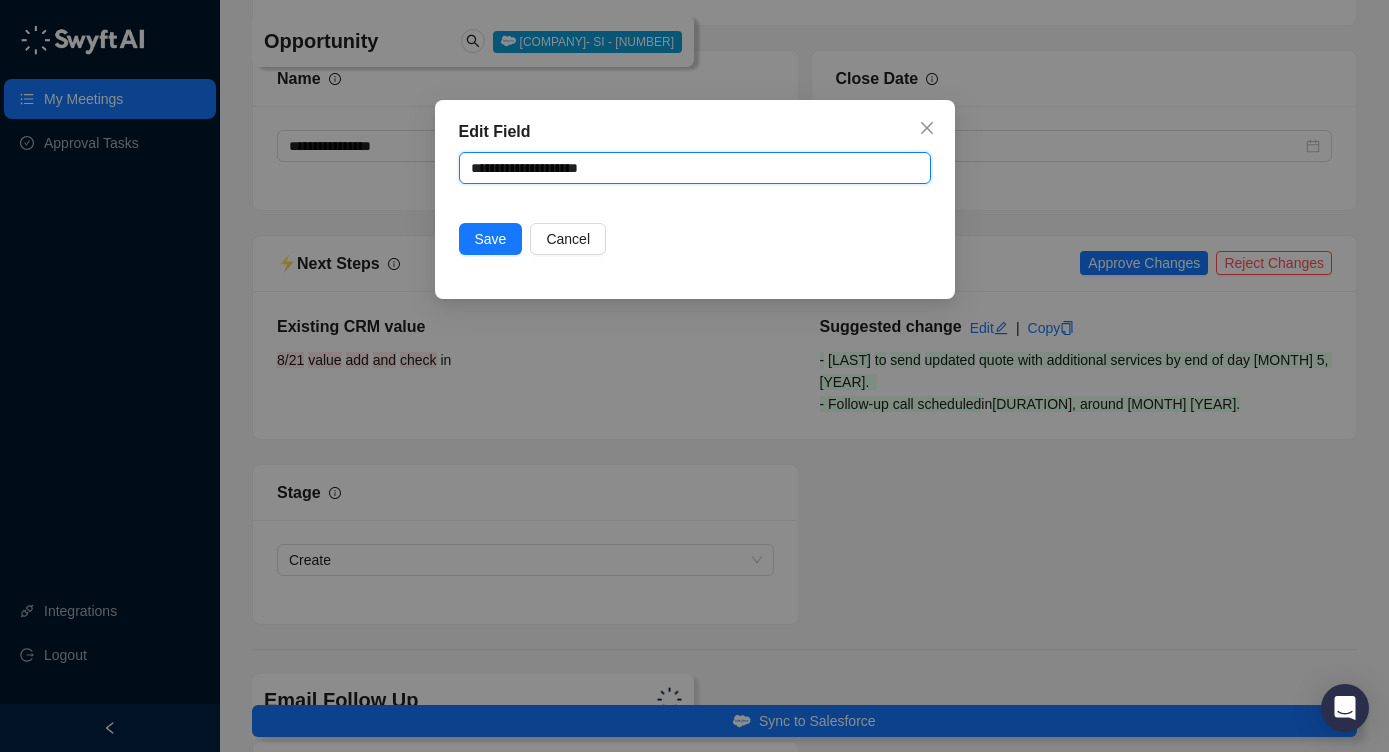 type 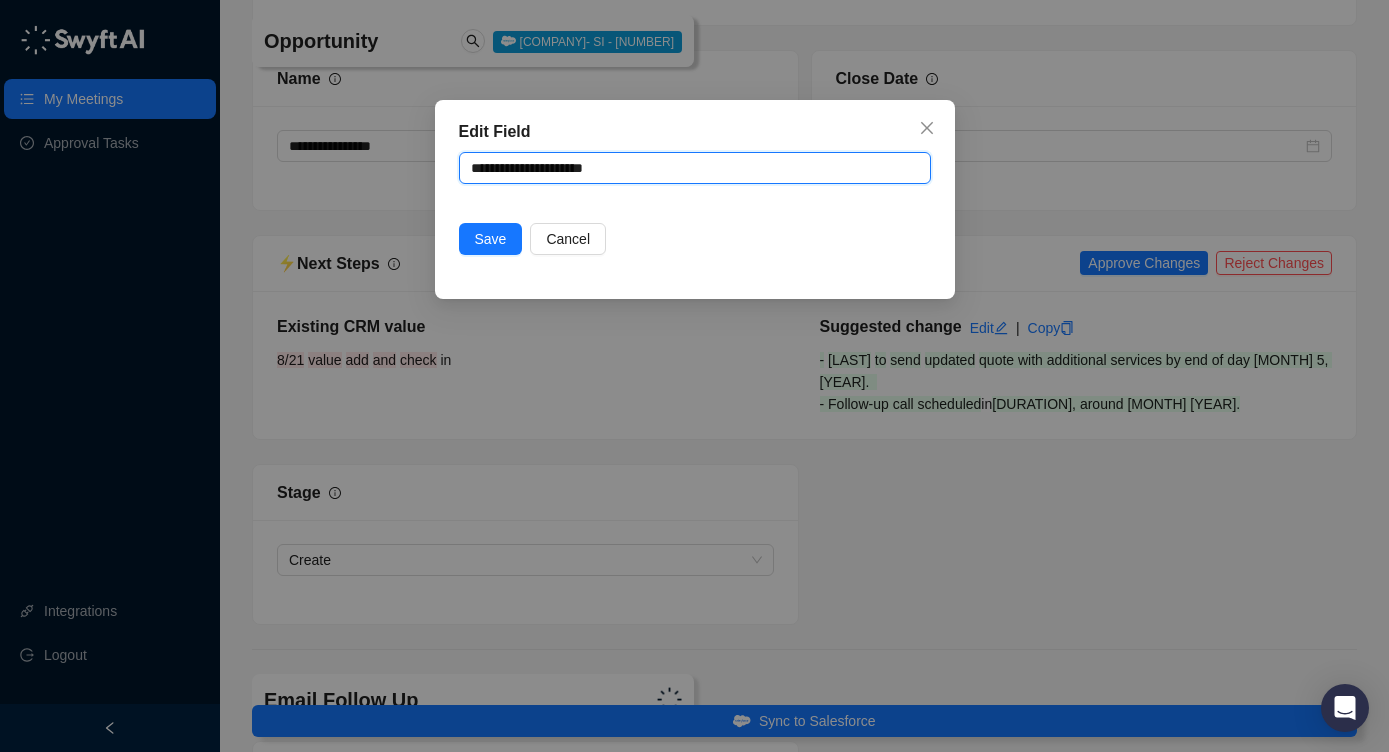 type 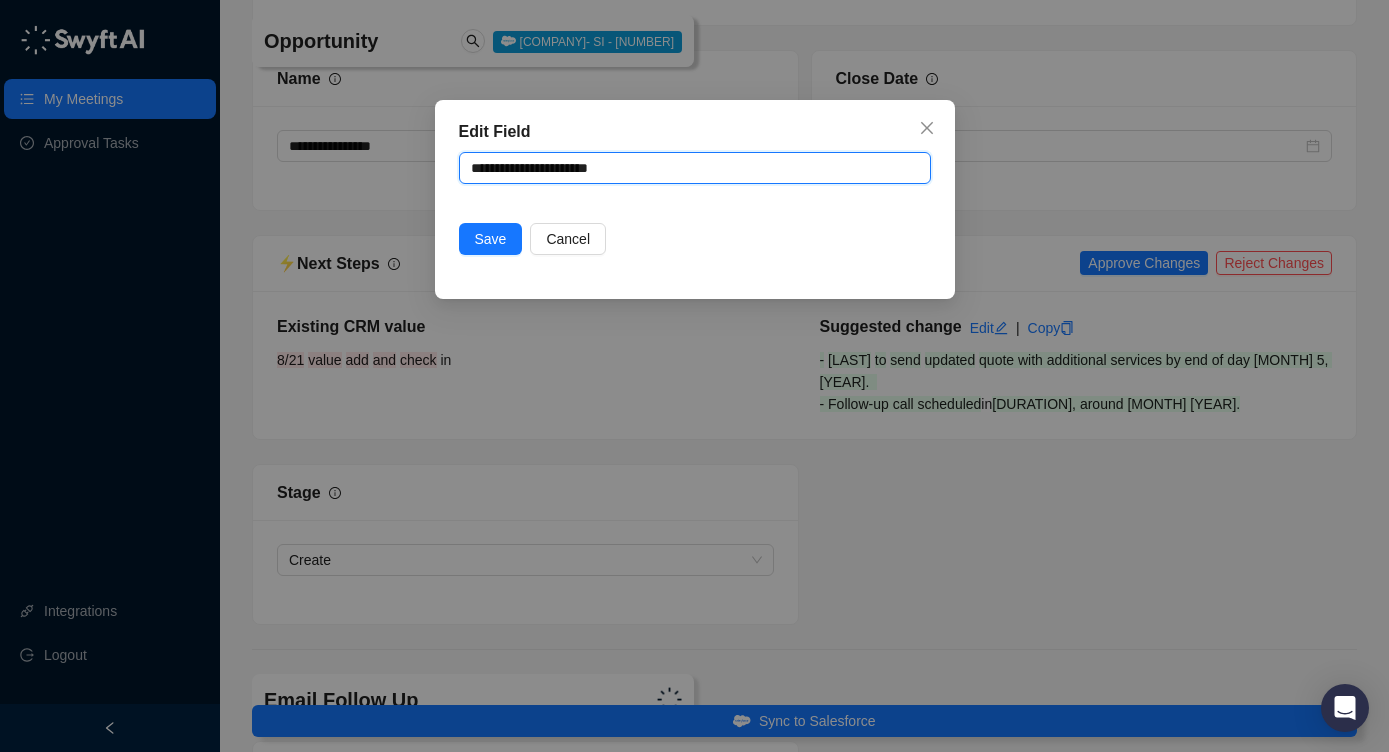 type 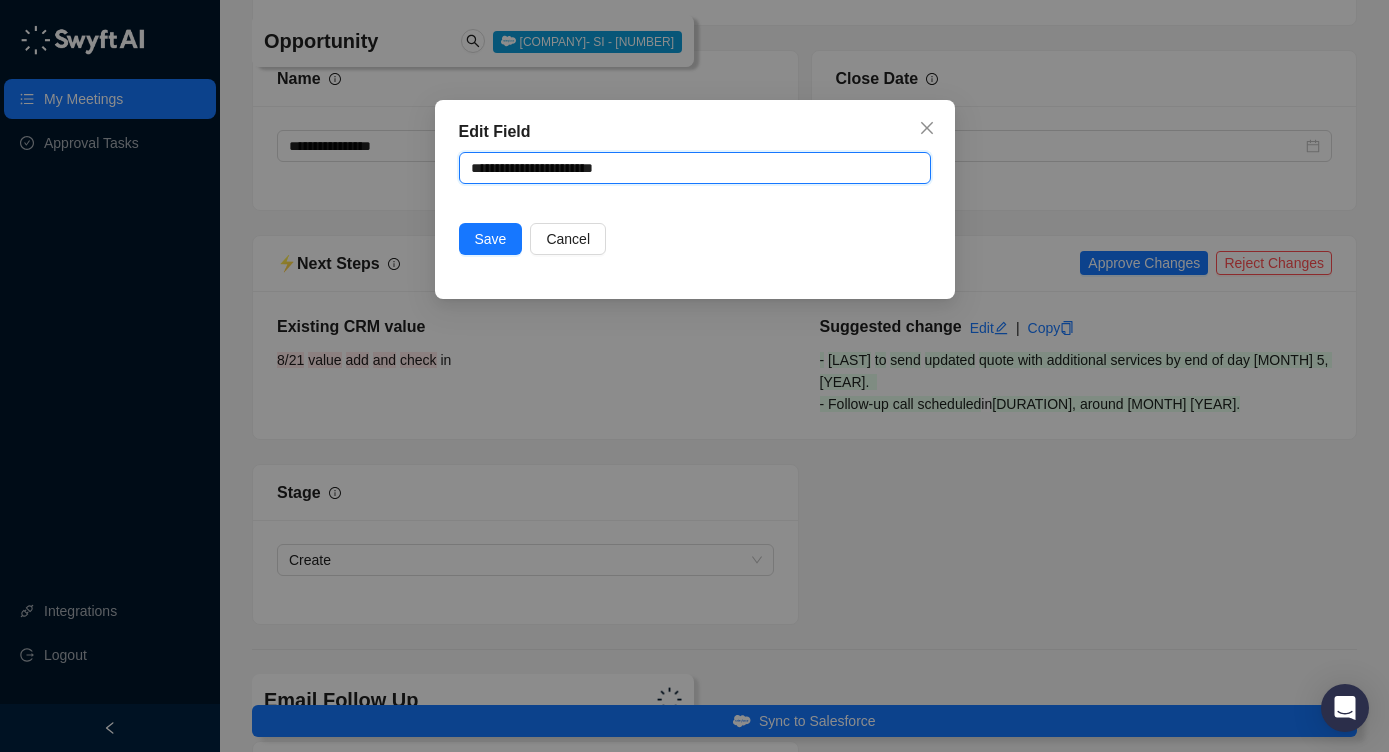 type 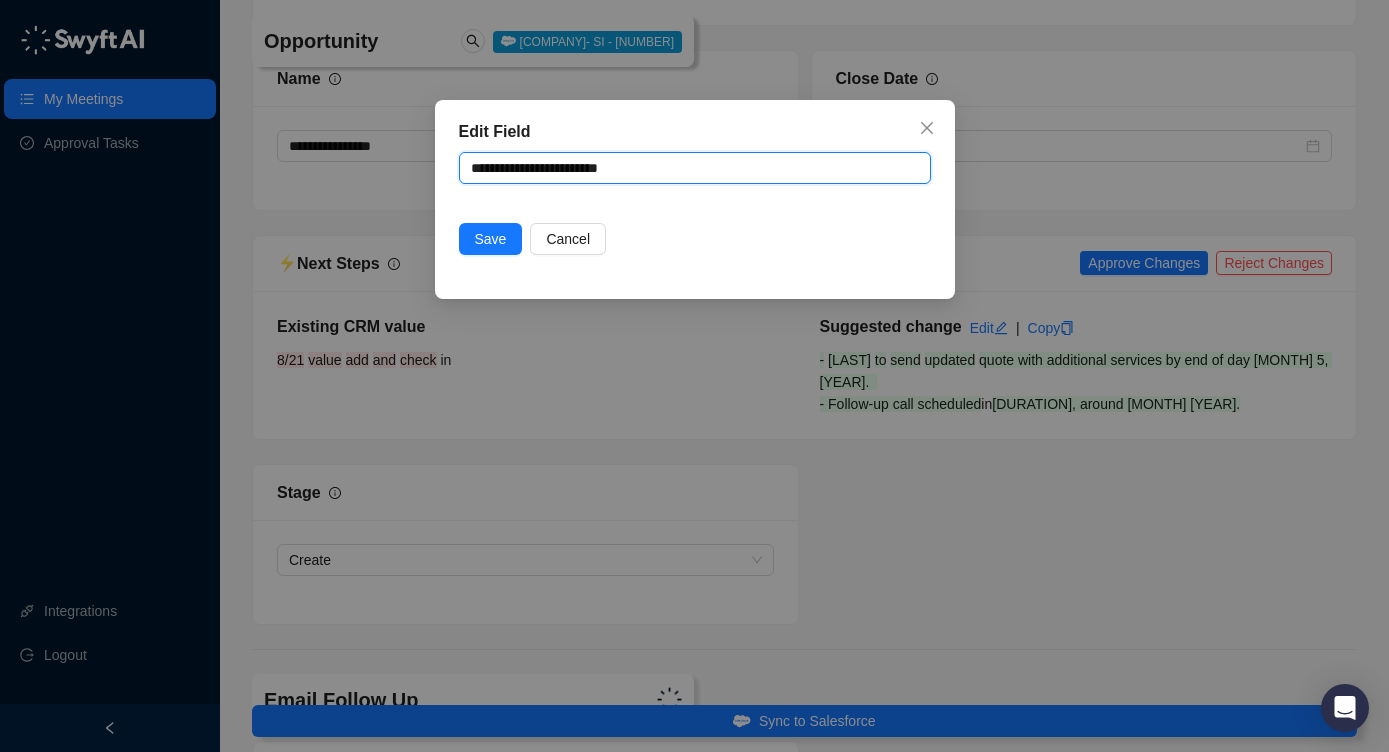 type 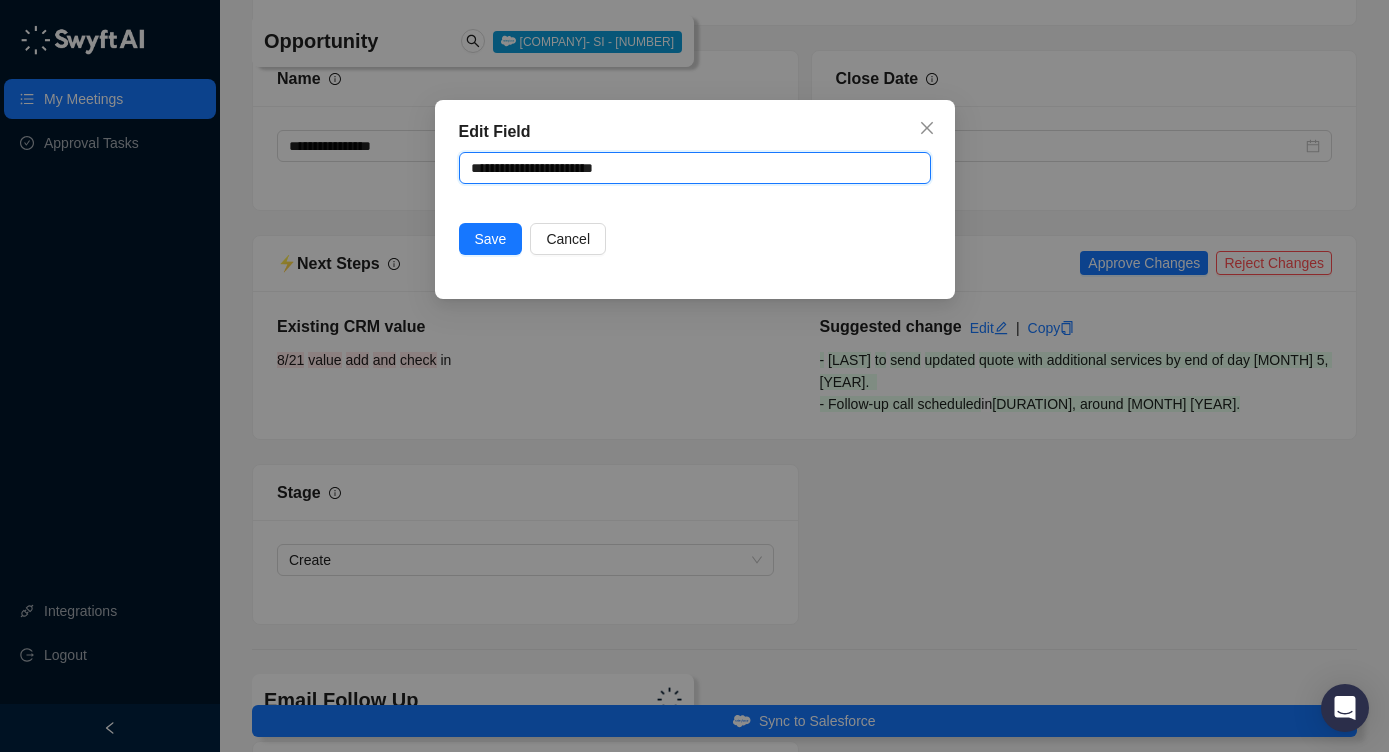 type 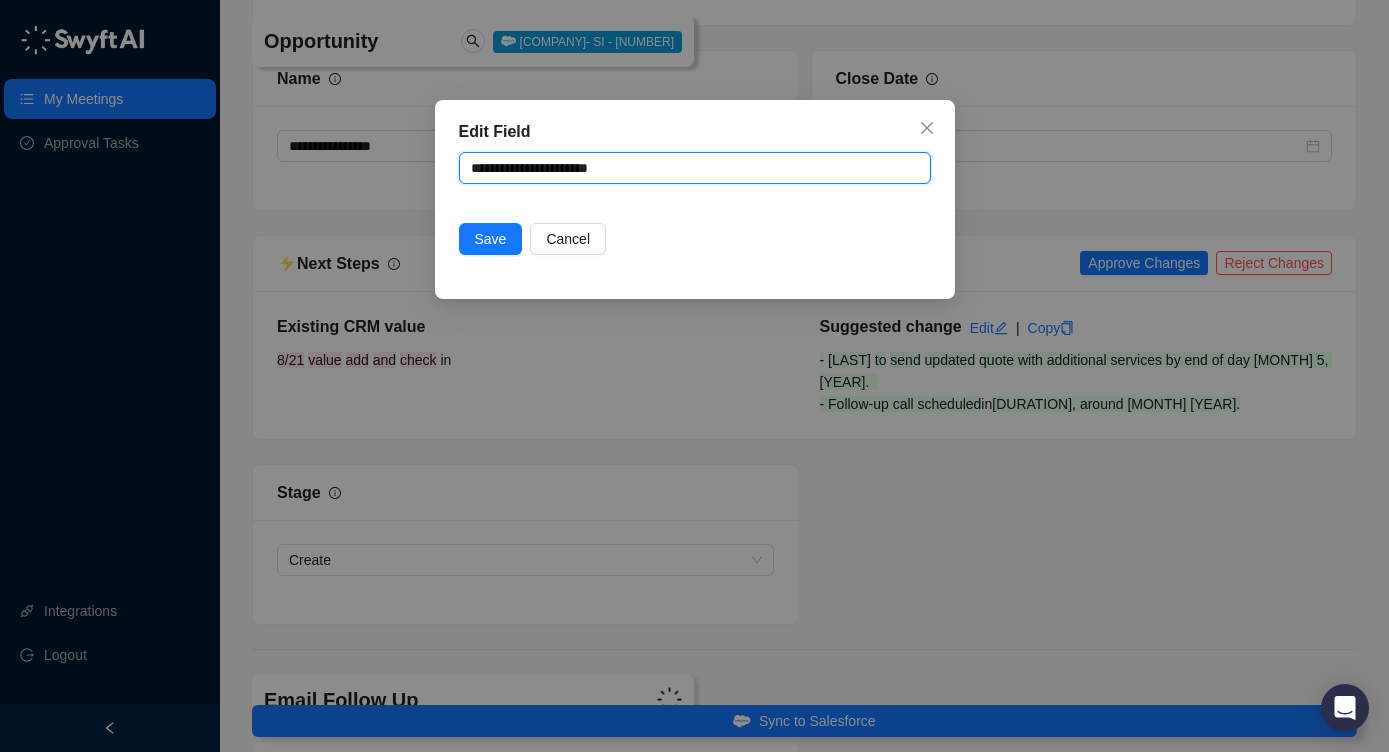 type 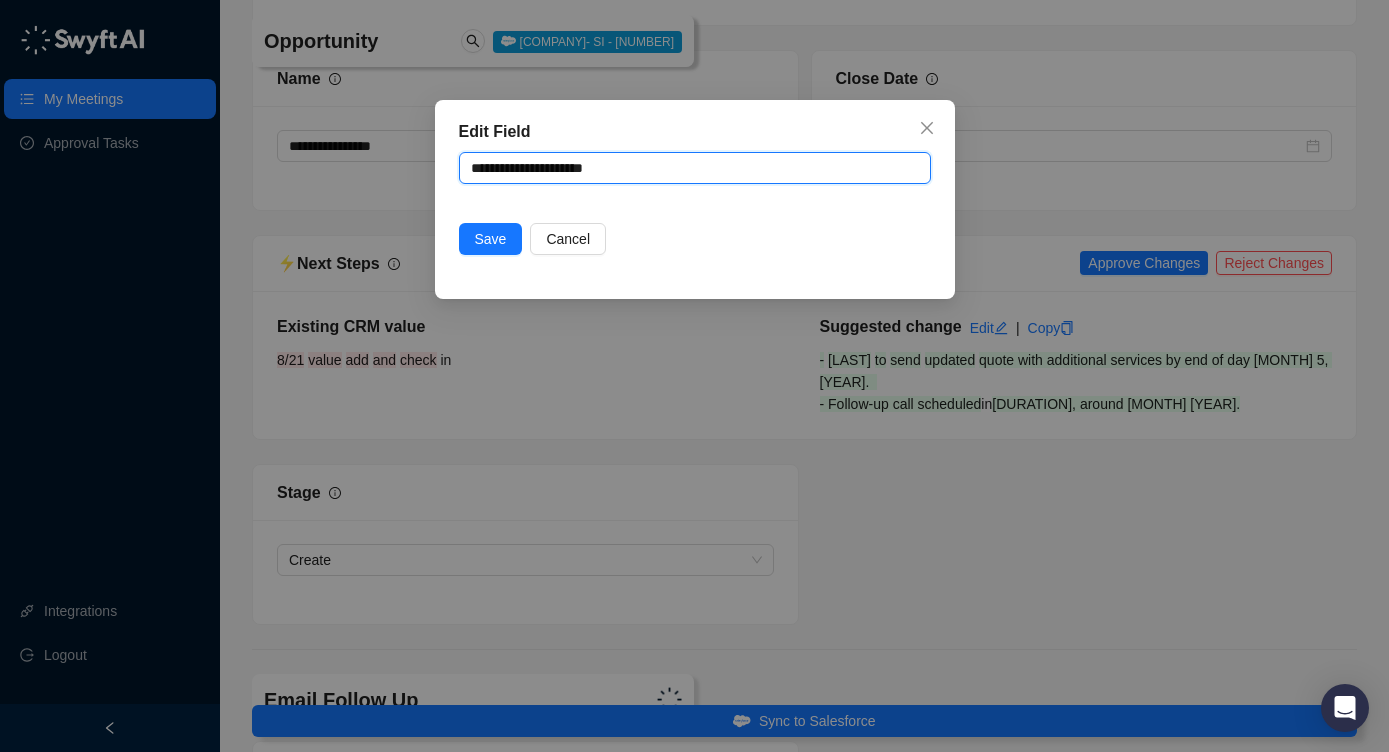 type 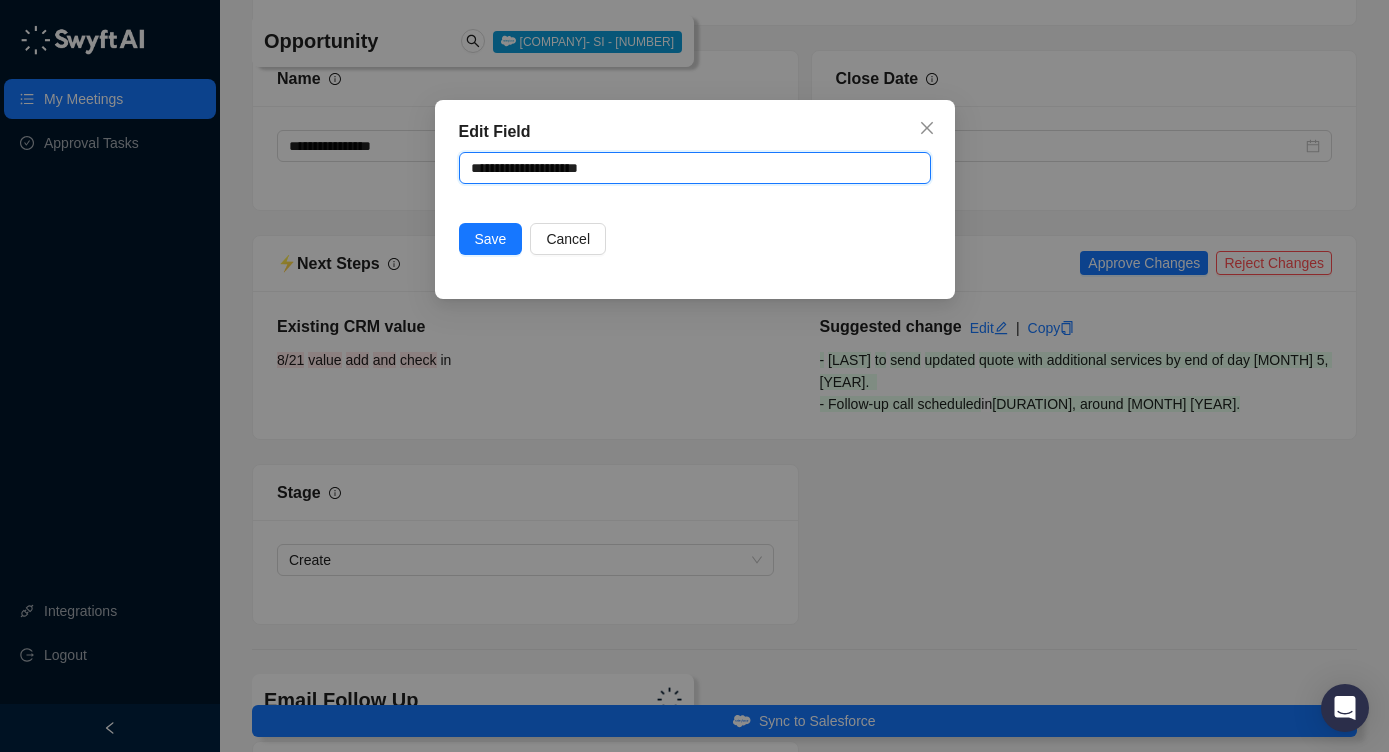 type 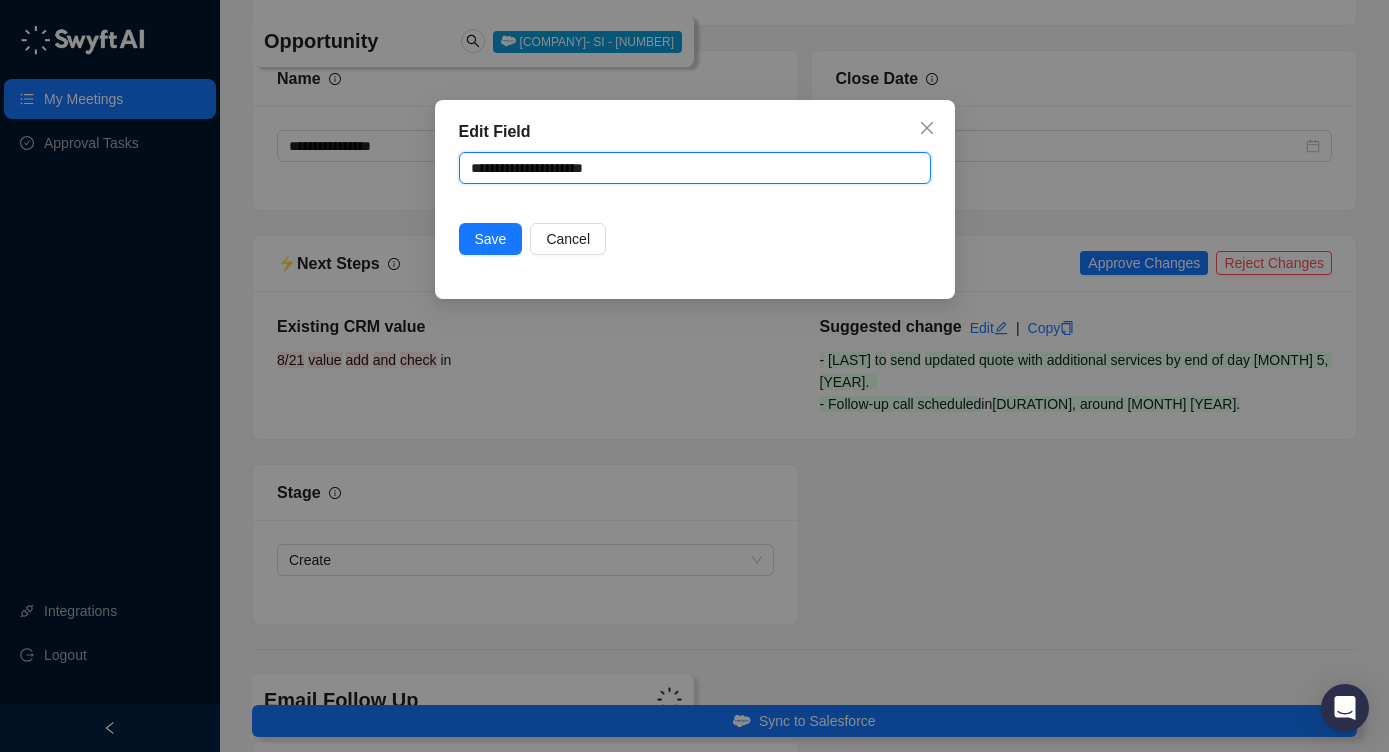 type 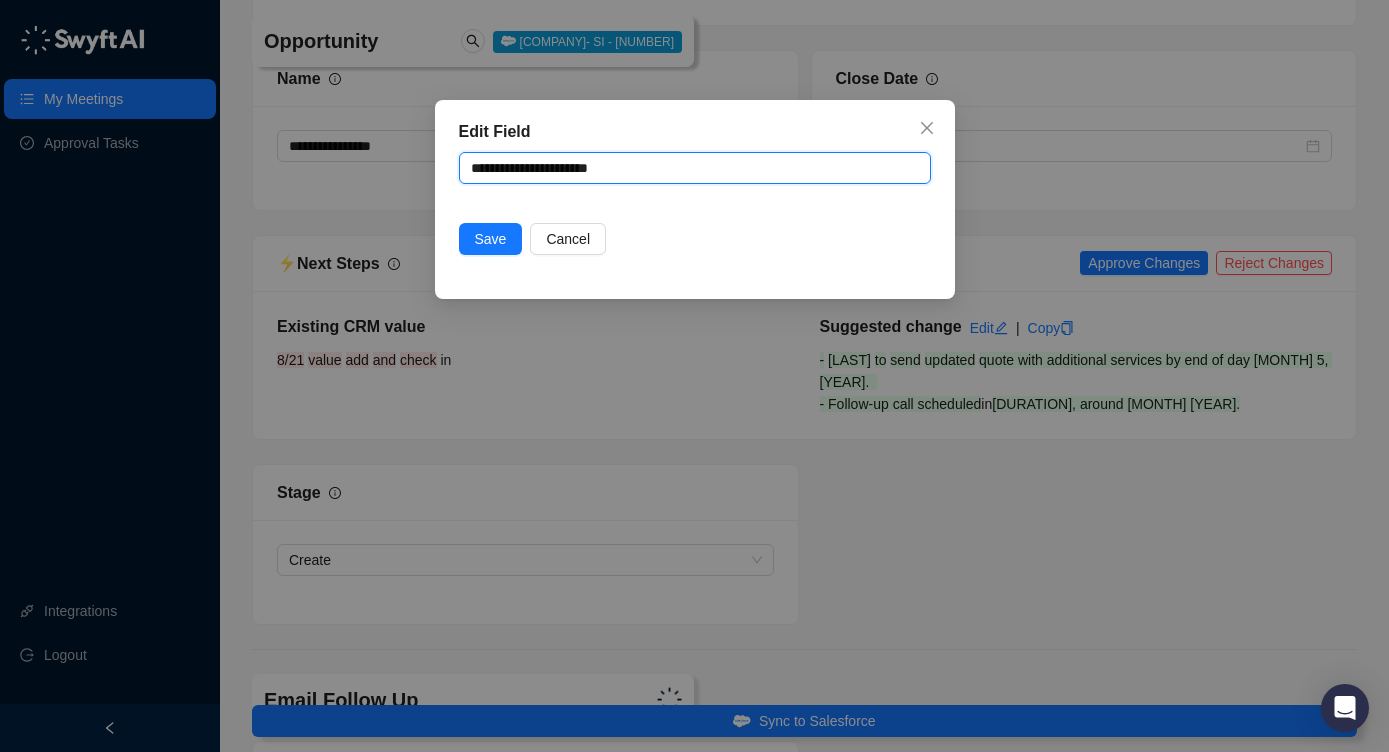 type 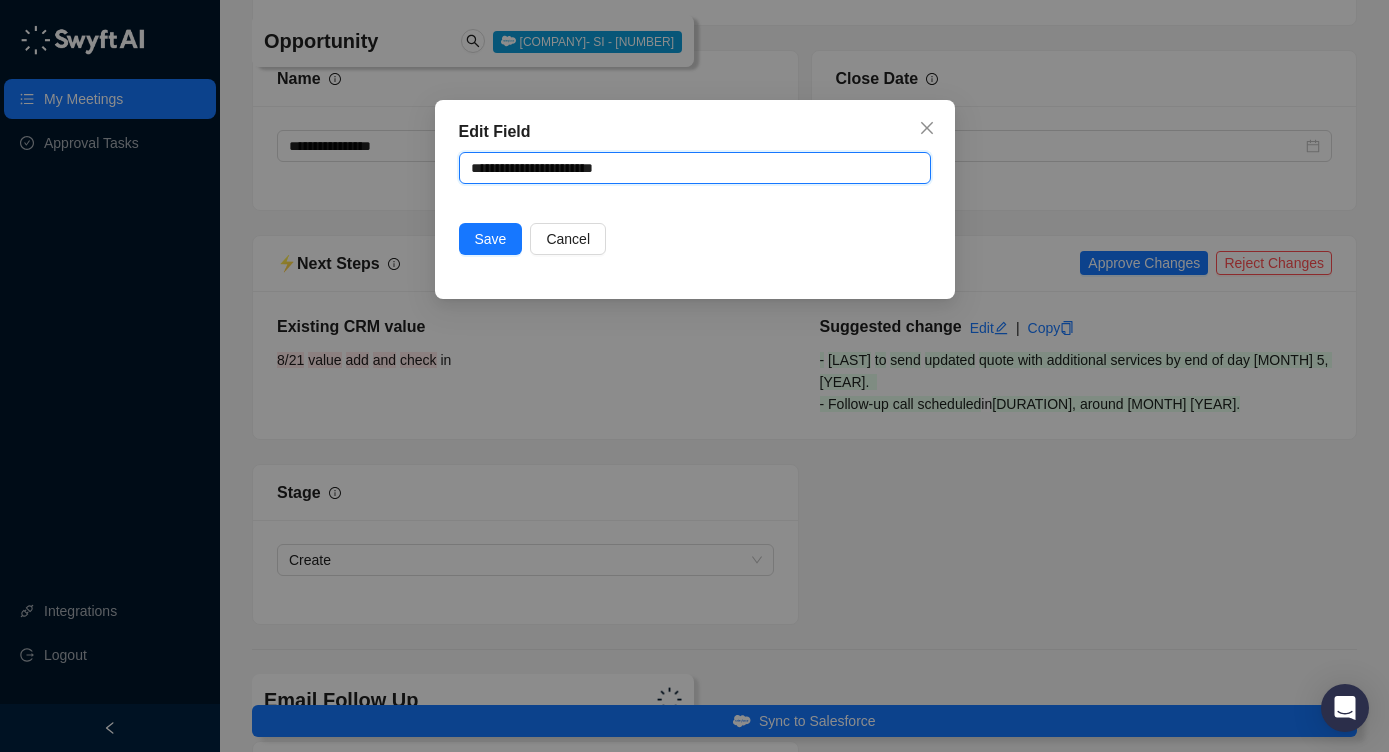 type 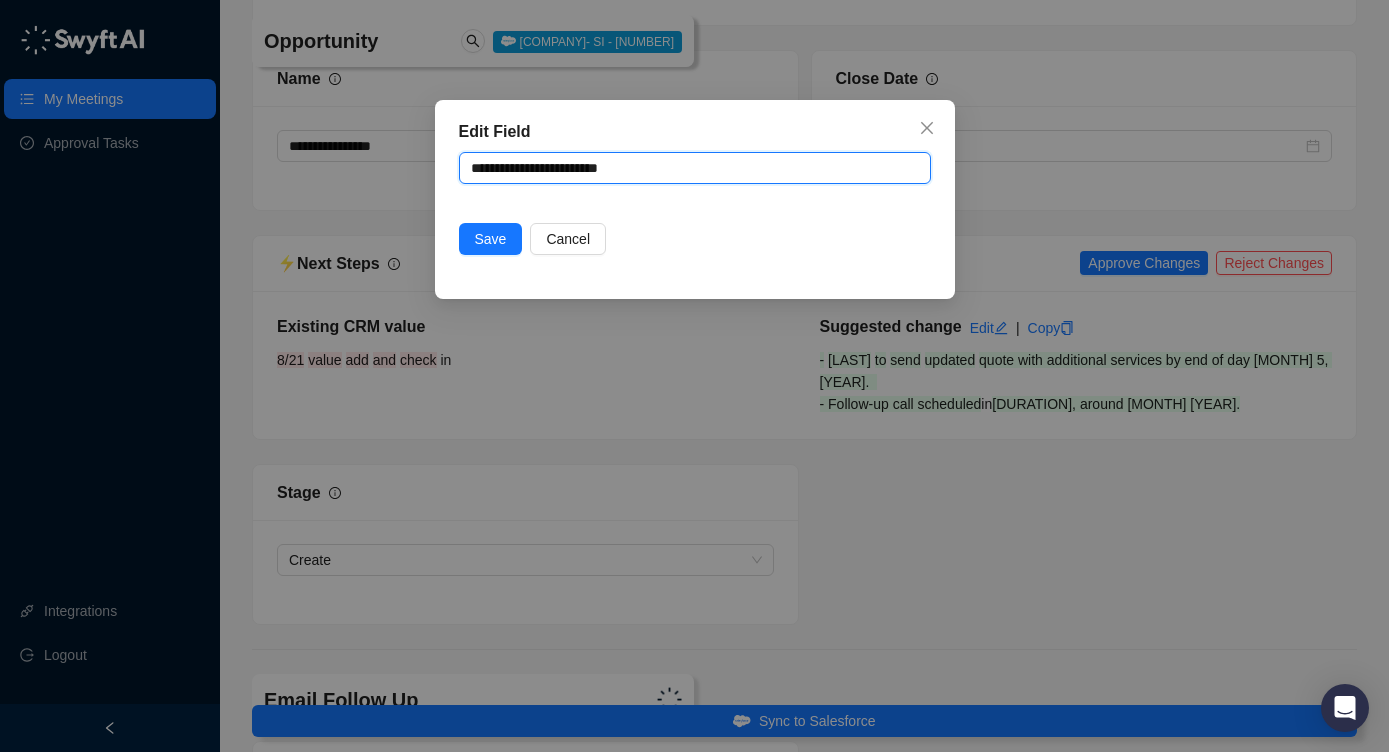type 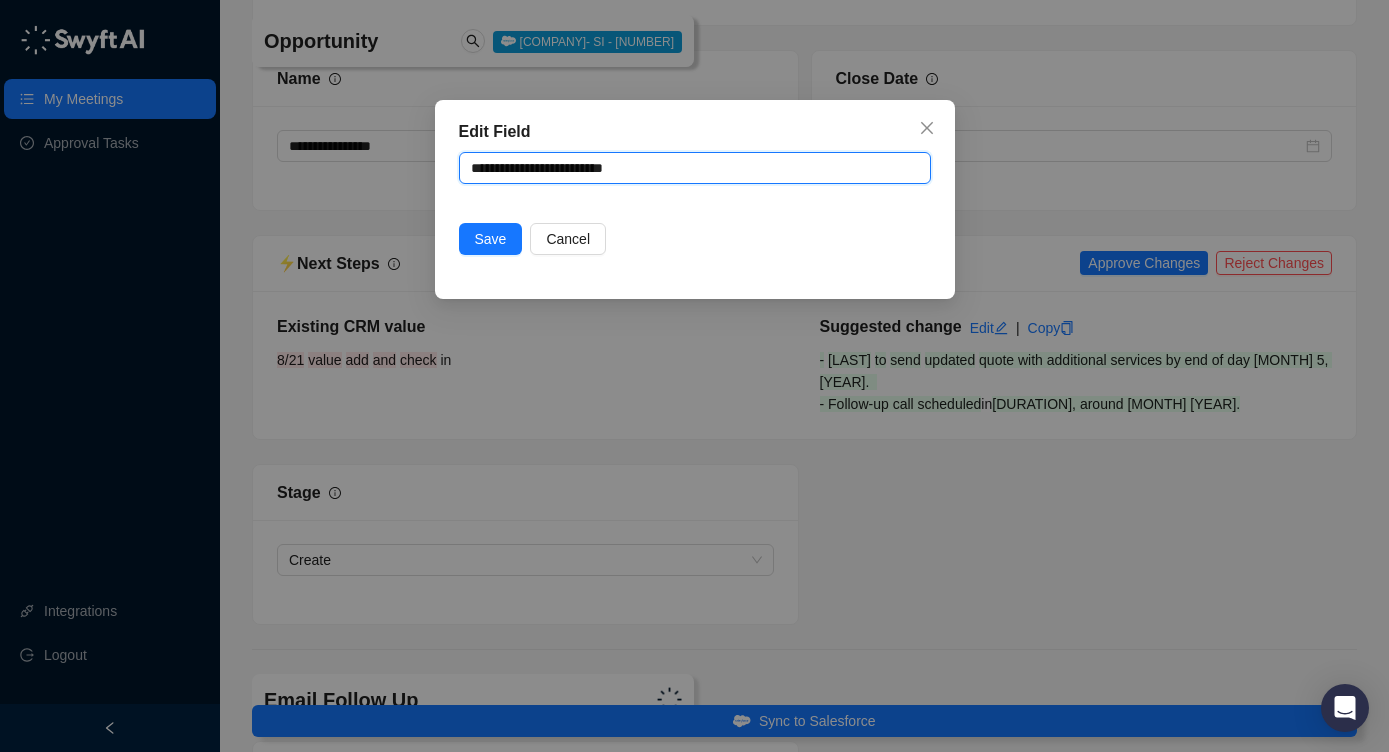 type 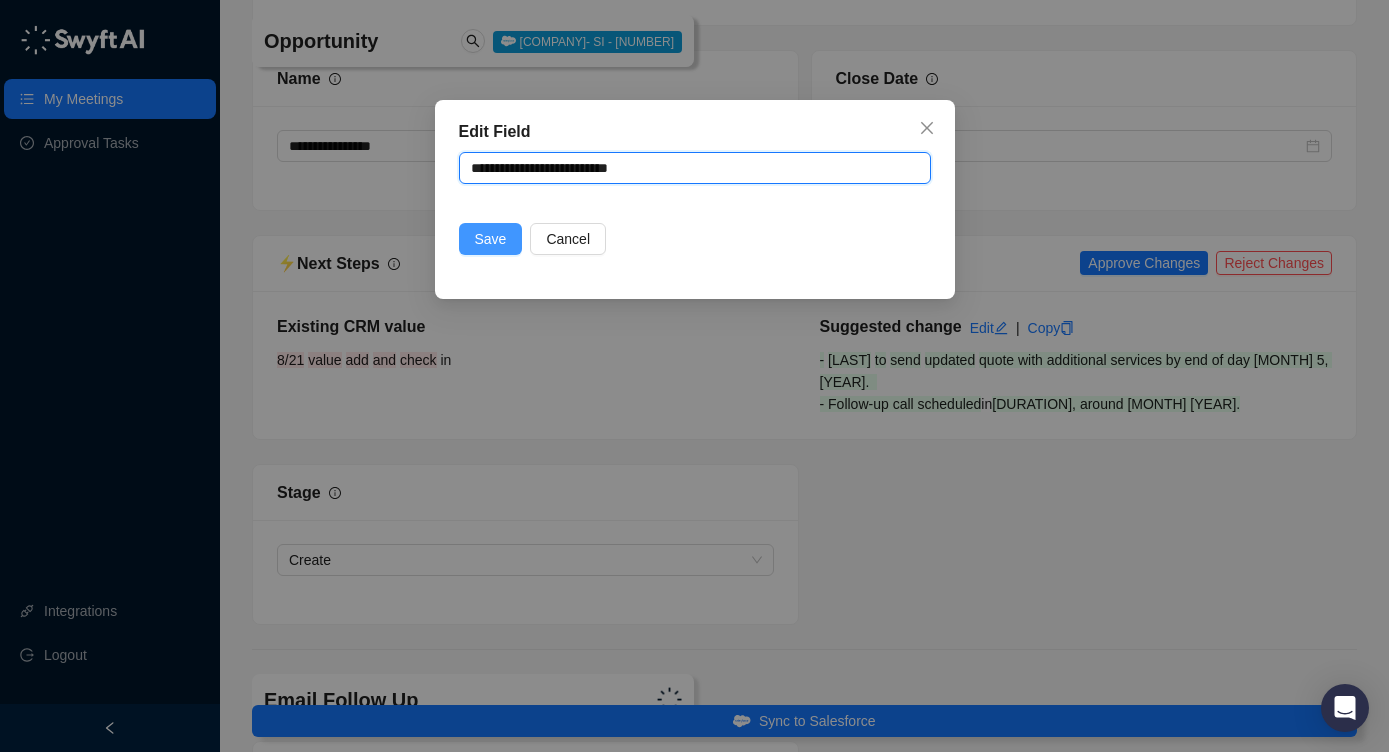 type on "**********" 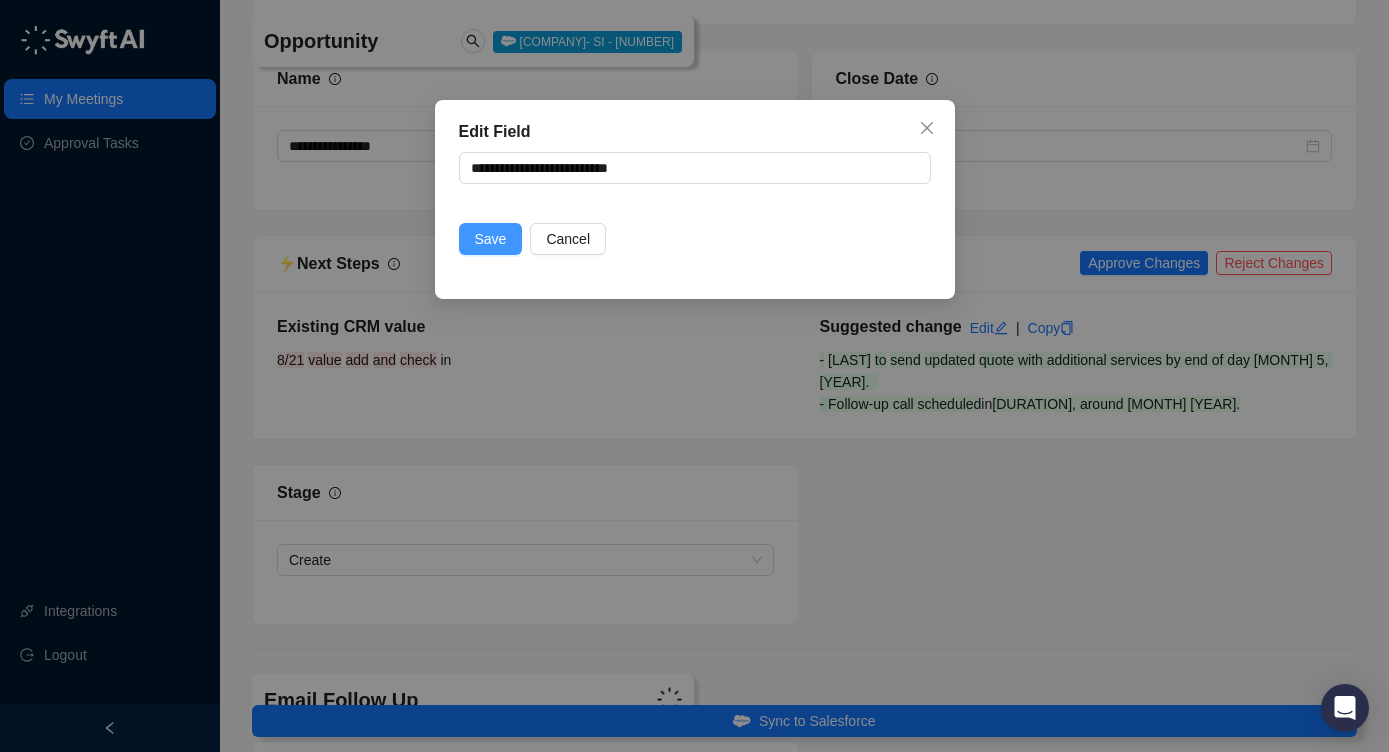 click on "Save" at bounding box center (491, 239) 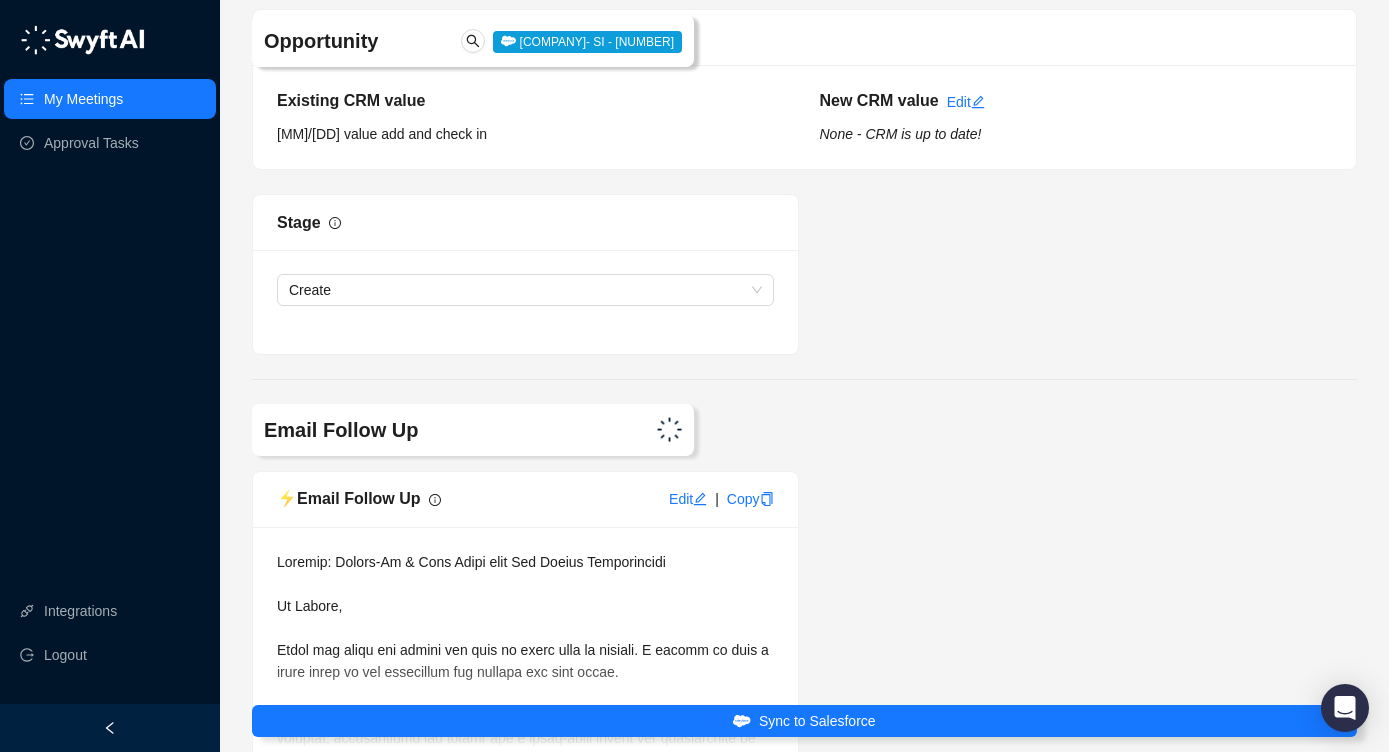 scroll, scrollTop: 3845, scrollLeft: 0, axis: vertical 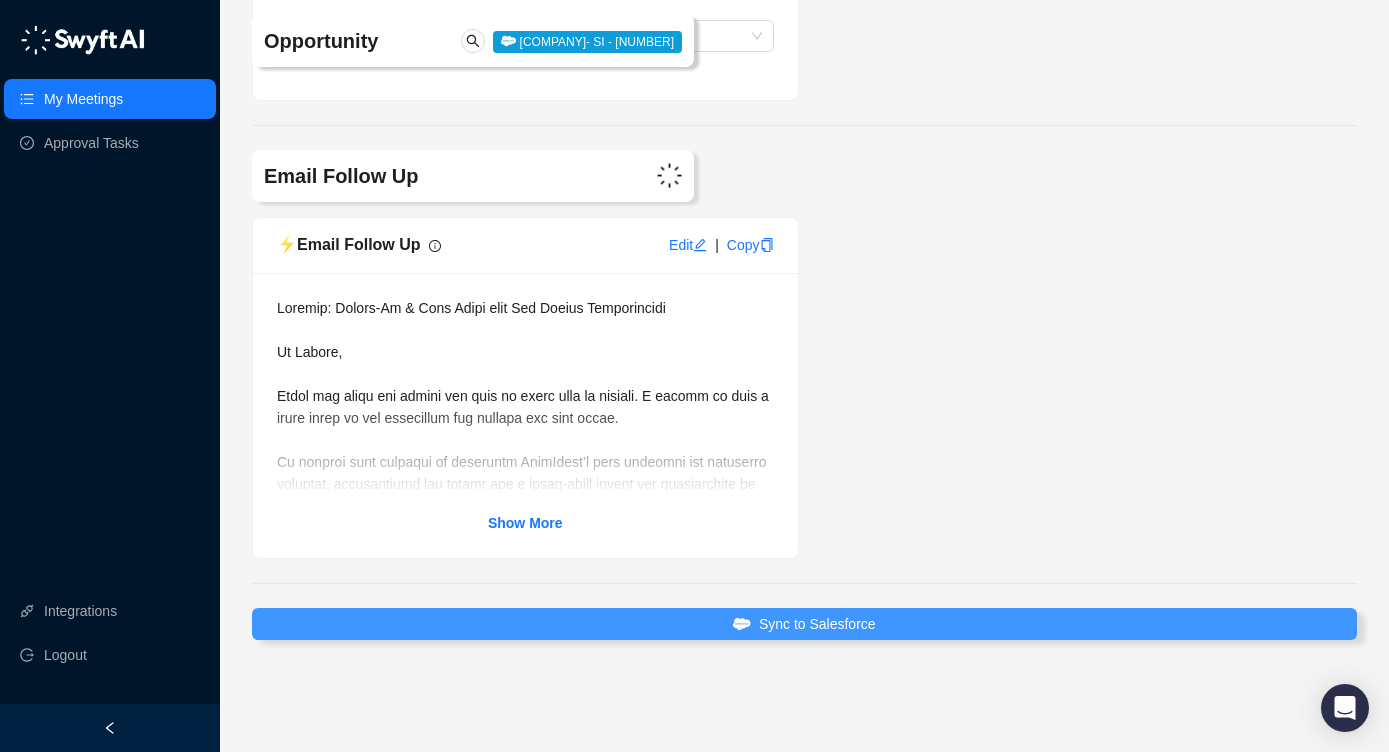 click on "Sync to Salesforce" at bounding box center (804, 624) 